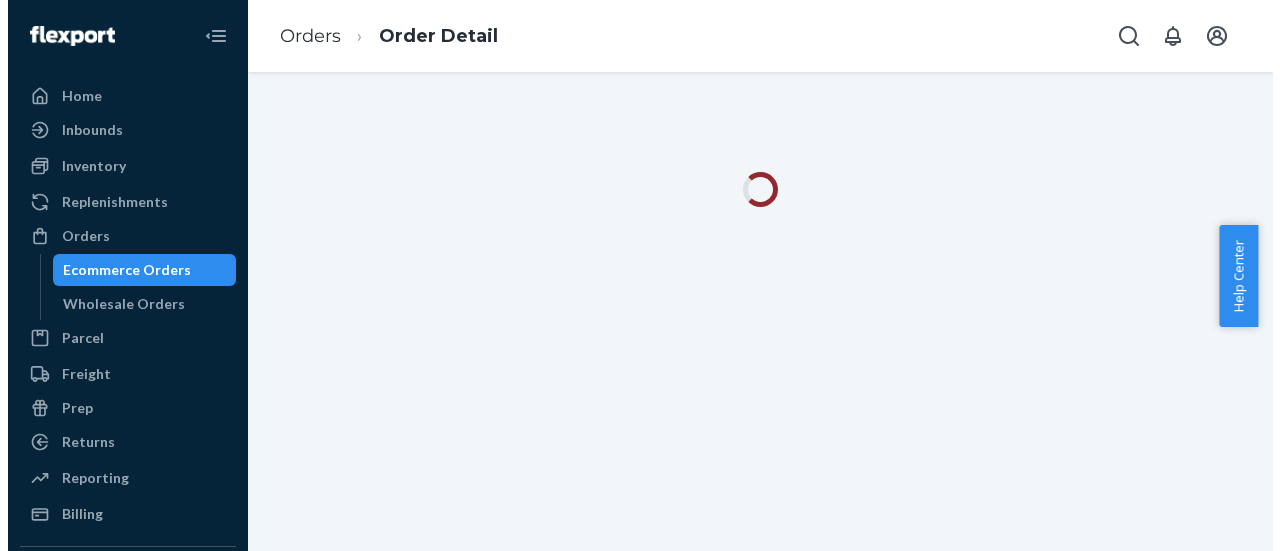 scroll, scrollTop: 0, scrollLeft: 0, axis: both 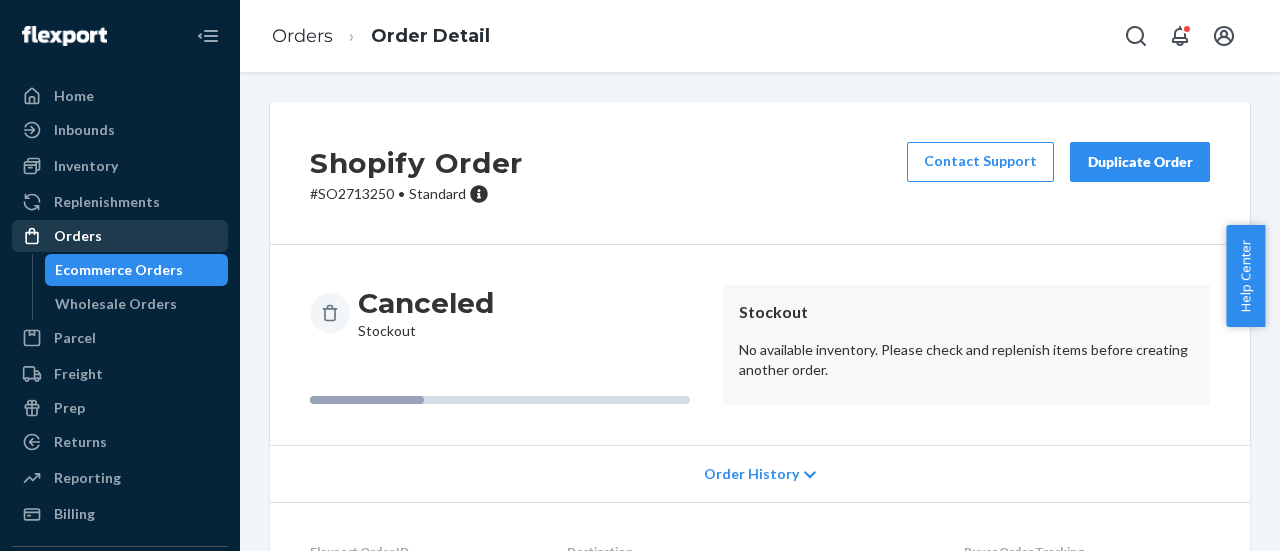 click on "Orders" at bounding box center (78, 236) 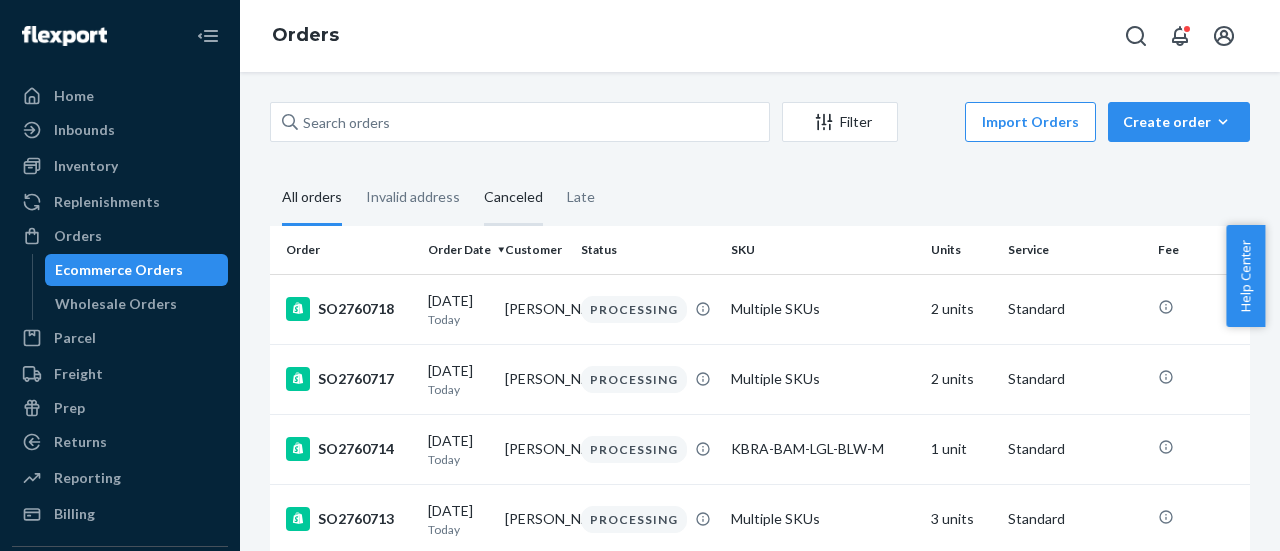 click on "Canceled" at bounding box center [513, 198] 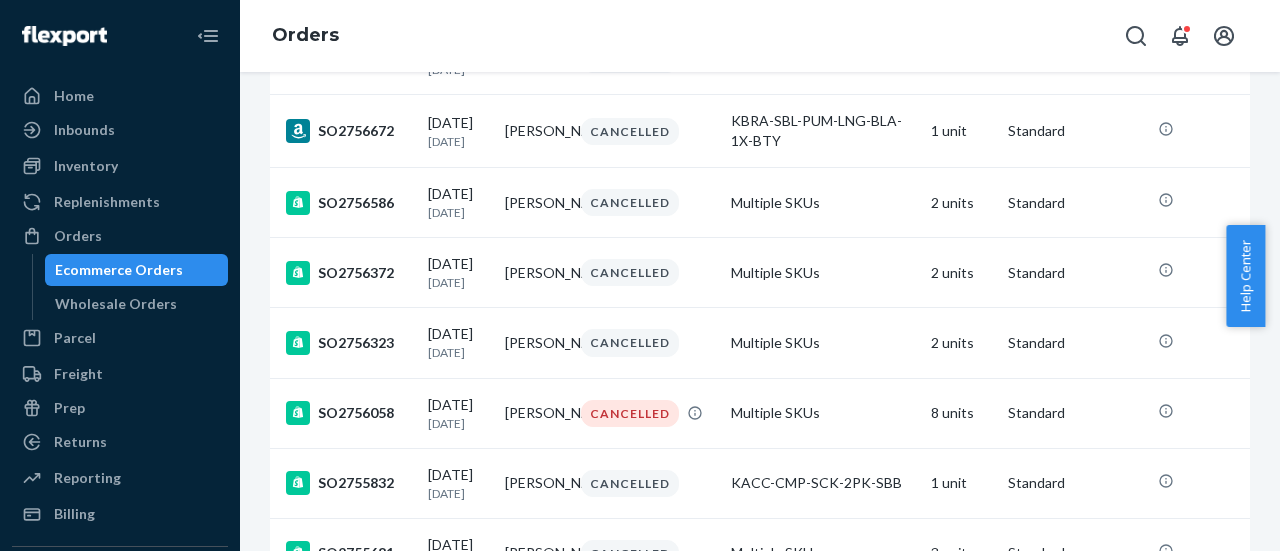 scroll, scrollTop: 600, scrollLeft: 0, axis: vertical 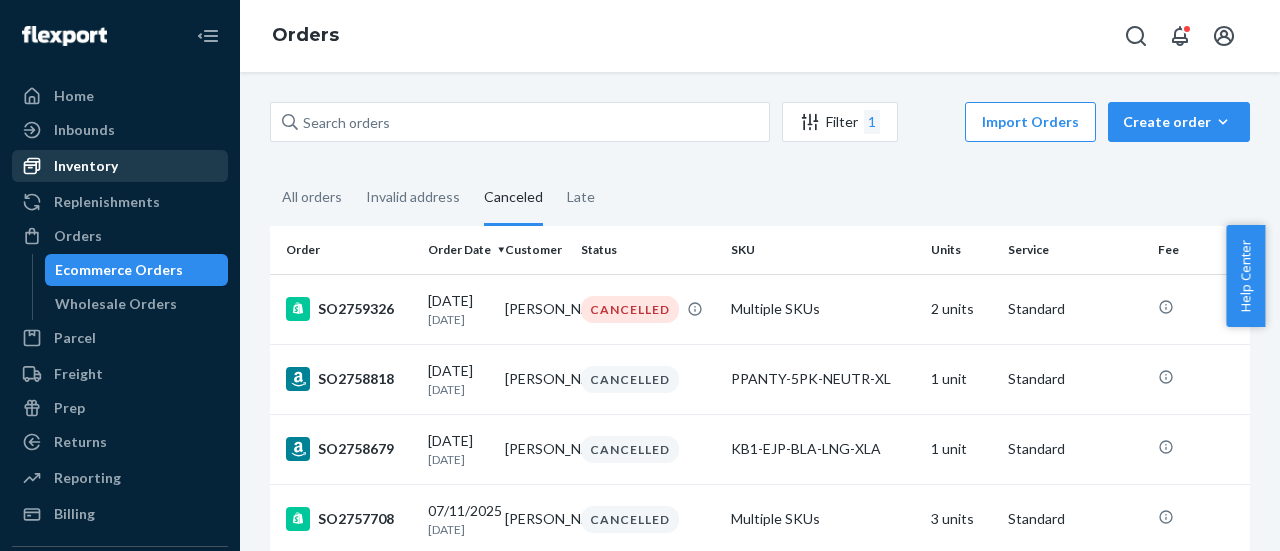 click on "Inventory" at bounding box center (86, 166) 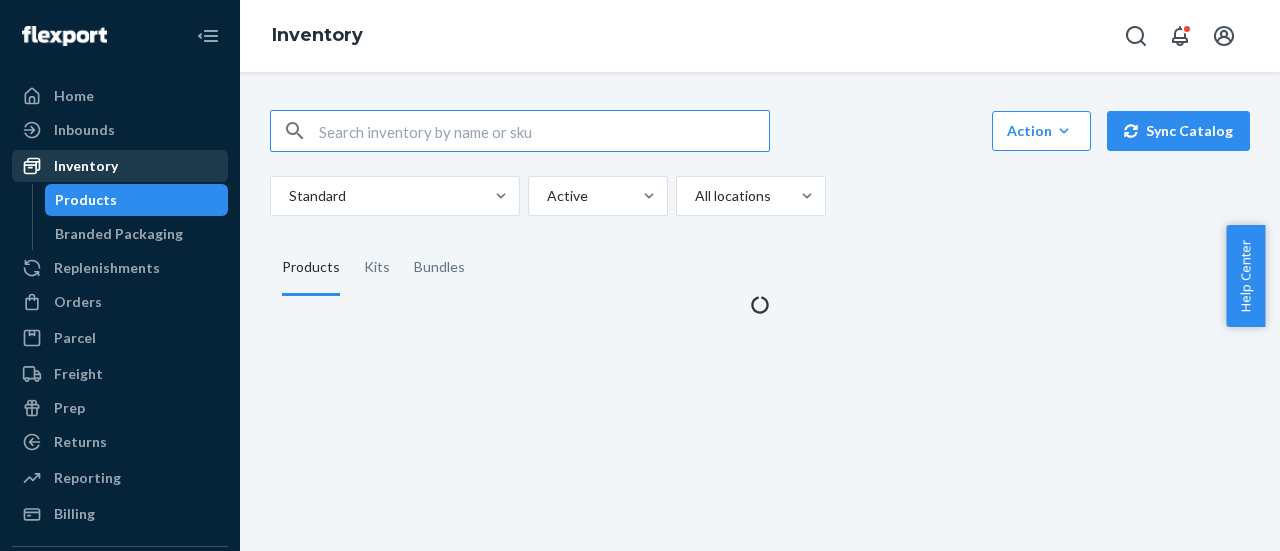 click on "Inventory" at bounding box center (120, 166) 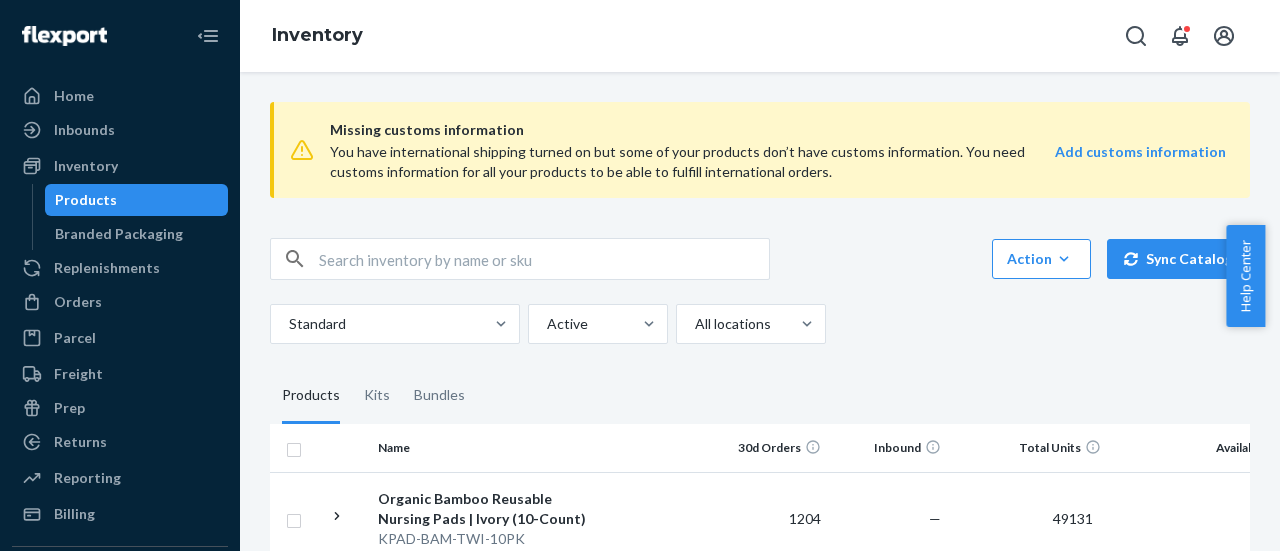 click at bounding box center [544, 259] 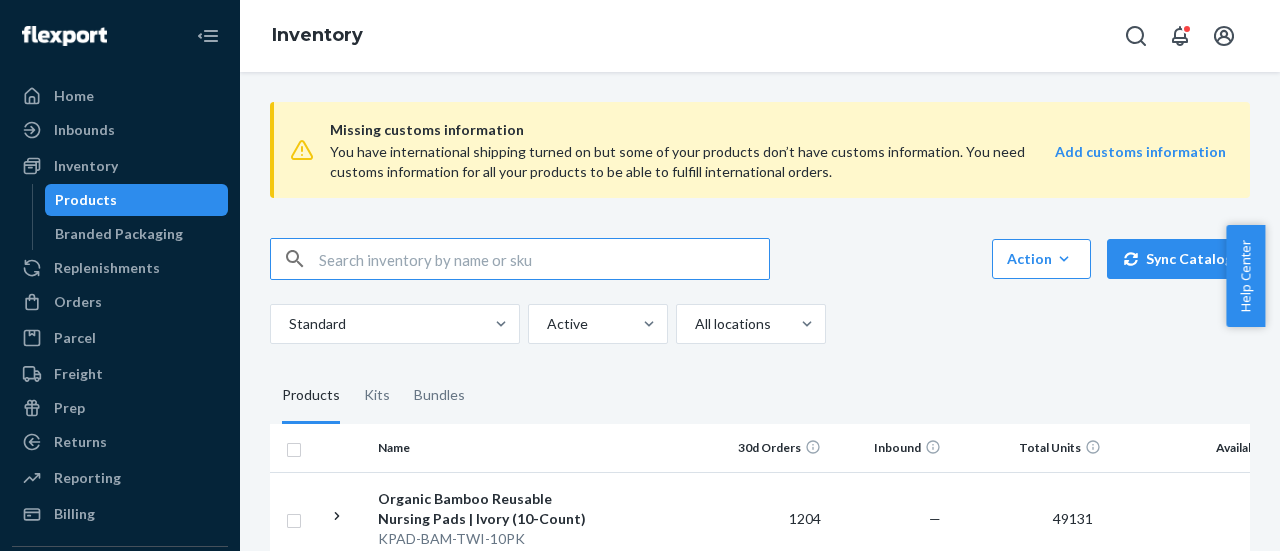paste on "KGWN-BLK-OVR-GRH-1X" 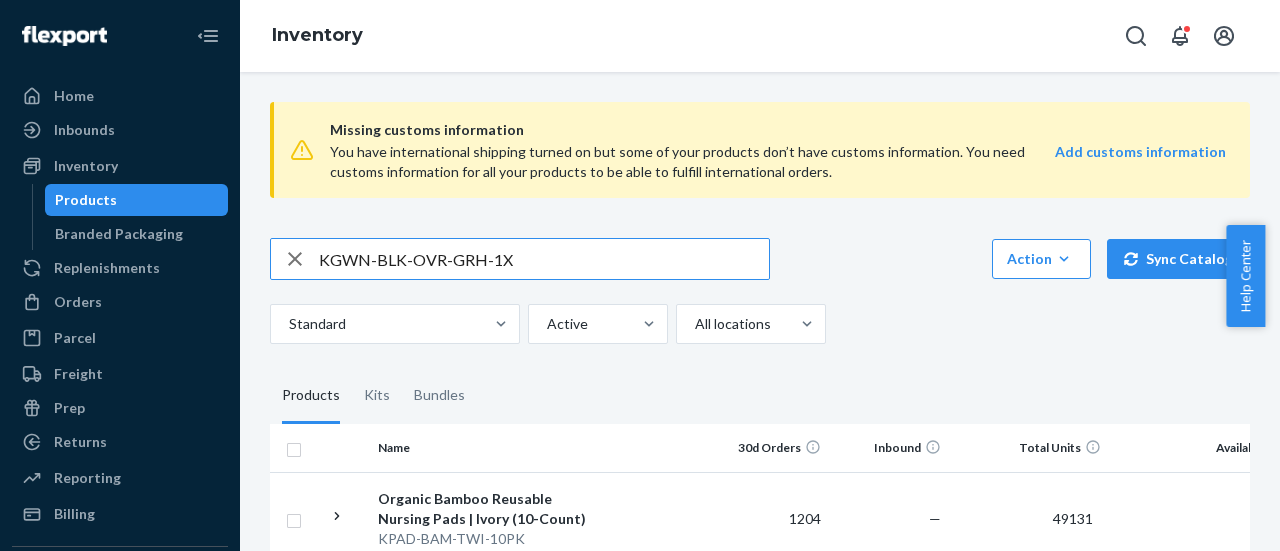 type on "KGWN-BLK-OVR-GRH-1X" 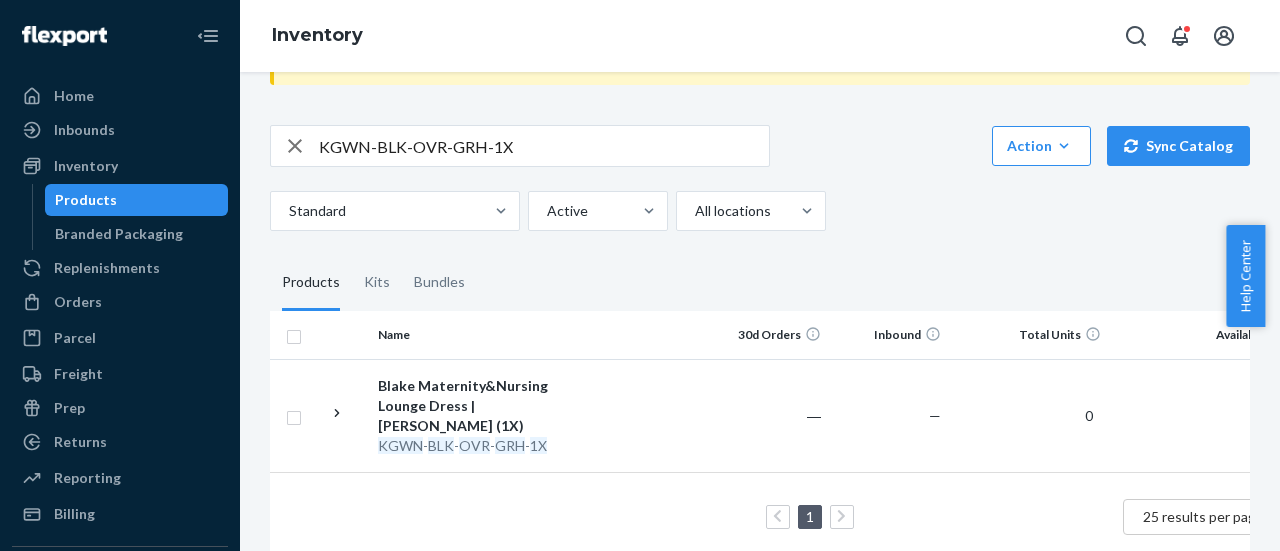 scroll, scrollTop: 136, scrollLeft: 0, axis: vertical 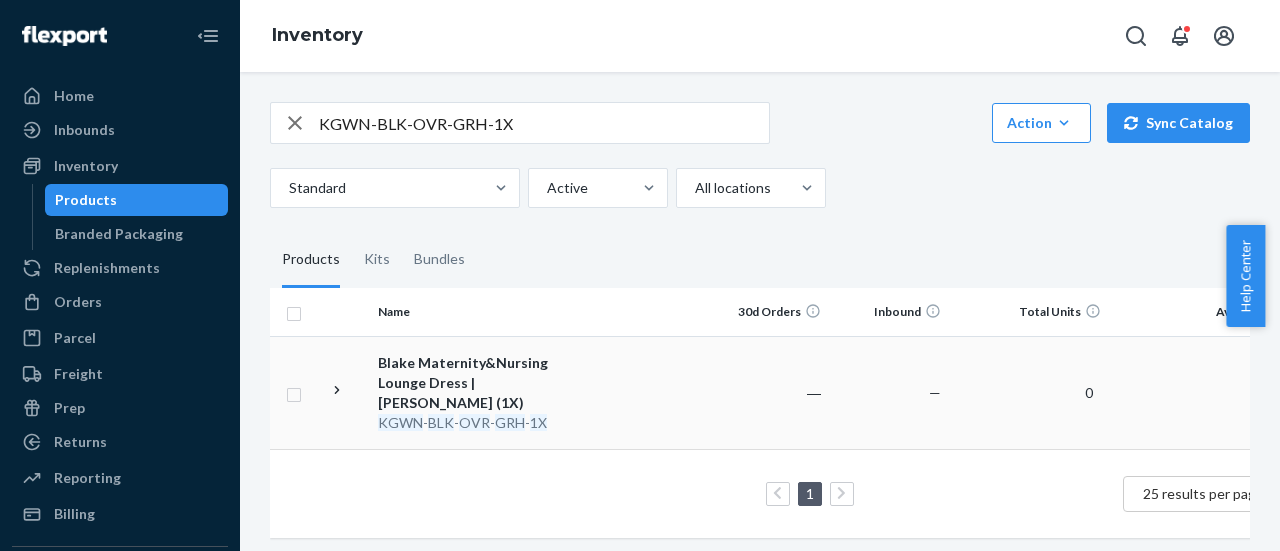 click on "Blake Maternity&Nursing Lounge Dress | Grey Heather (1X)" at bounding box center [482, 383] 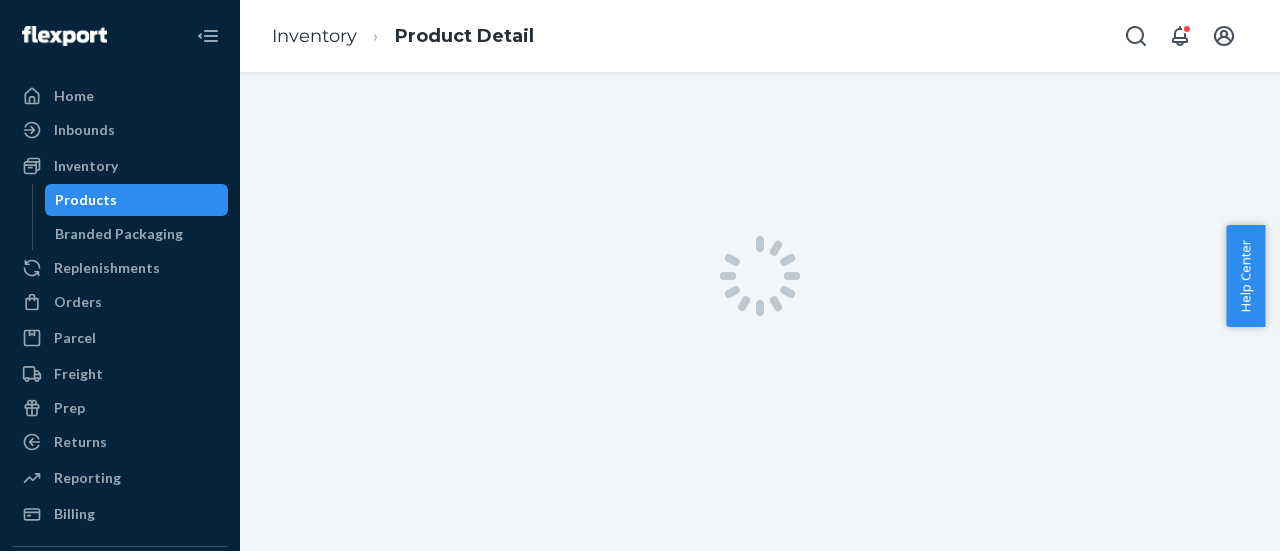 scroll, scrollTop: 0, scrollLeft: 0, axis: both 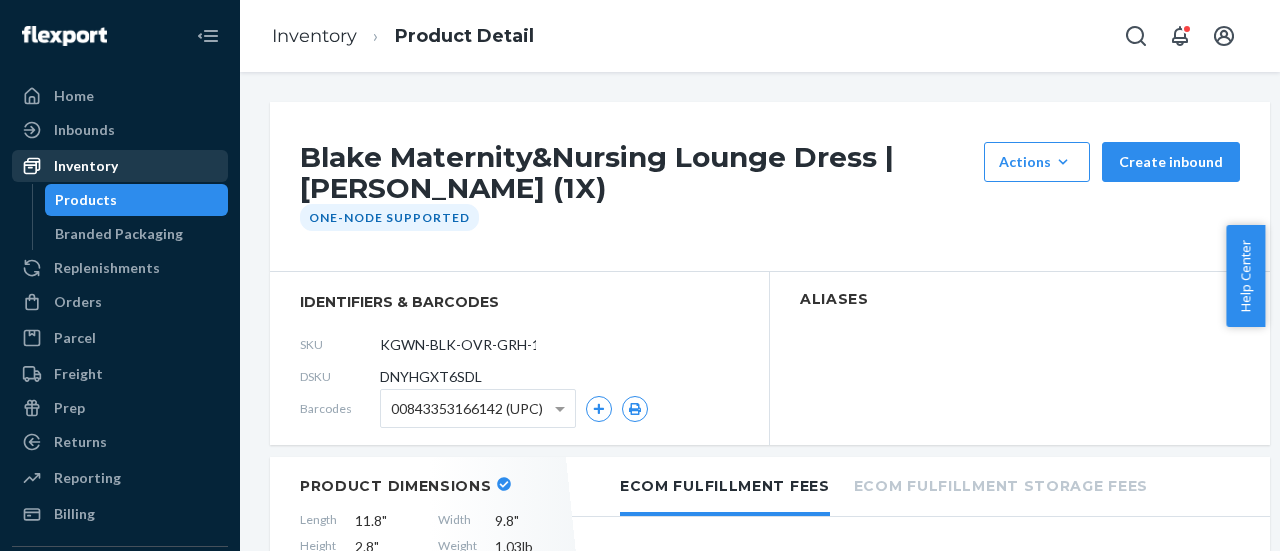 click on "Inventory" at bounding box center (120, 166) 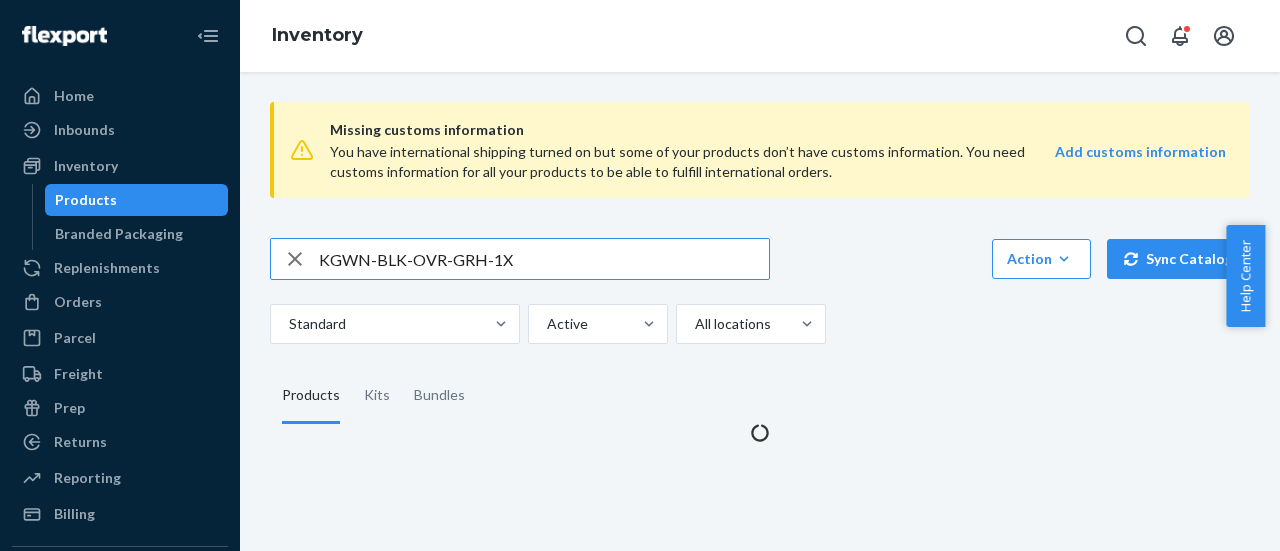 click on "KGWN-BLK-OVR-GRH-1X" at bounding box center (544, 259) 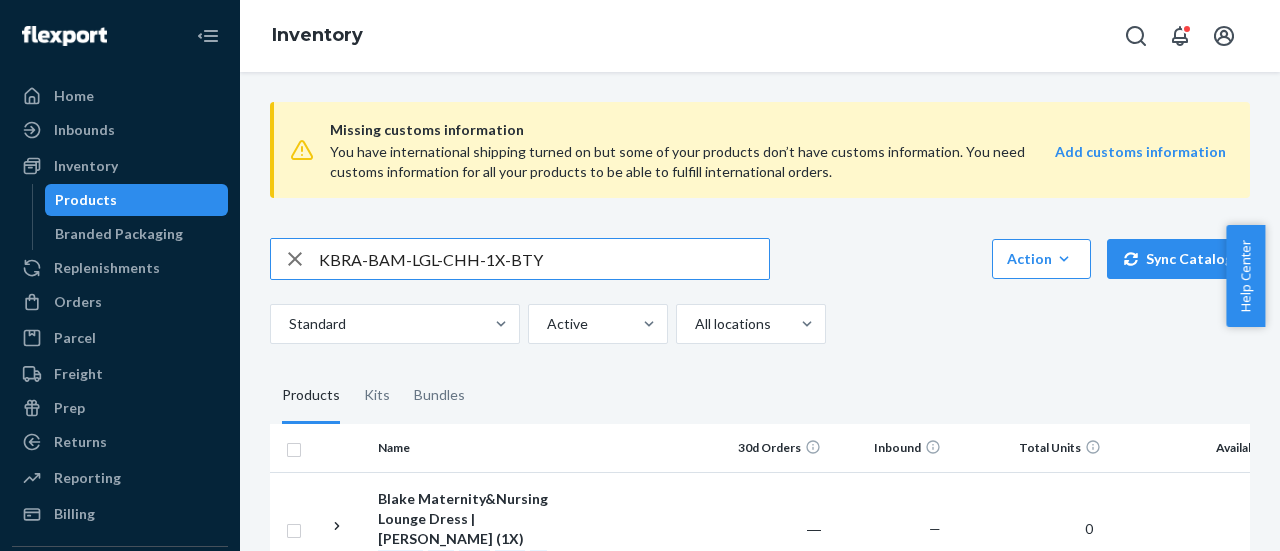 type on "KBRA-BAM-LGL-CHH-1X-BTY" 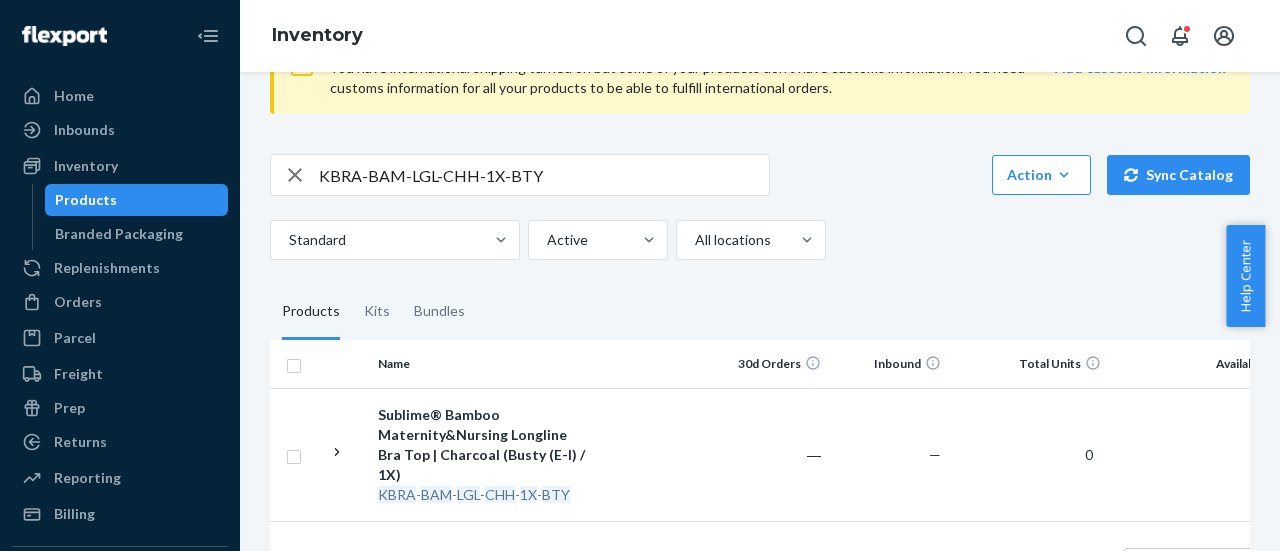 scroll, scrollTop: 156, scrollLeft: 0, axis: vertical 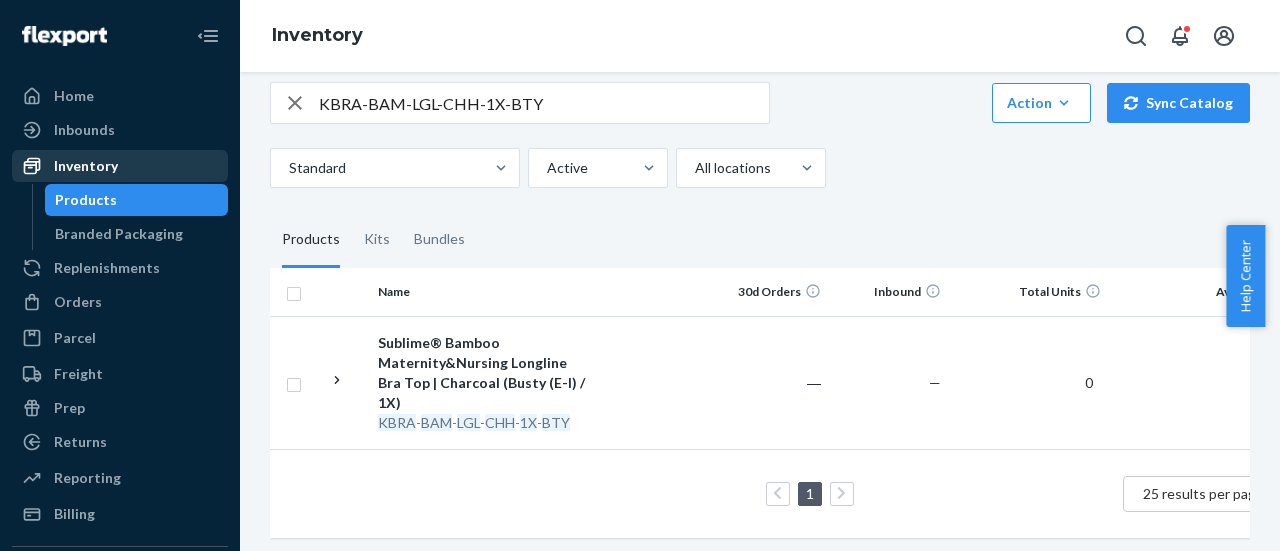 click on "Inventory" at bounding box center [86, 166] 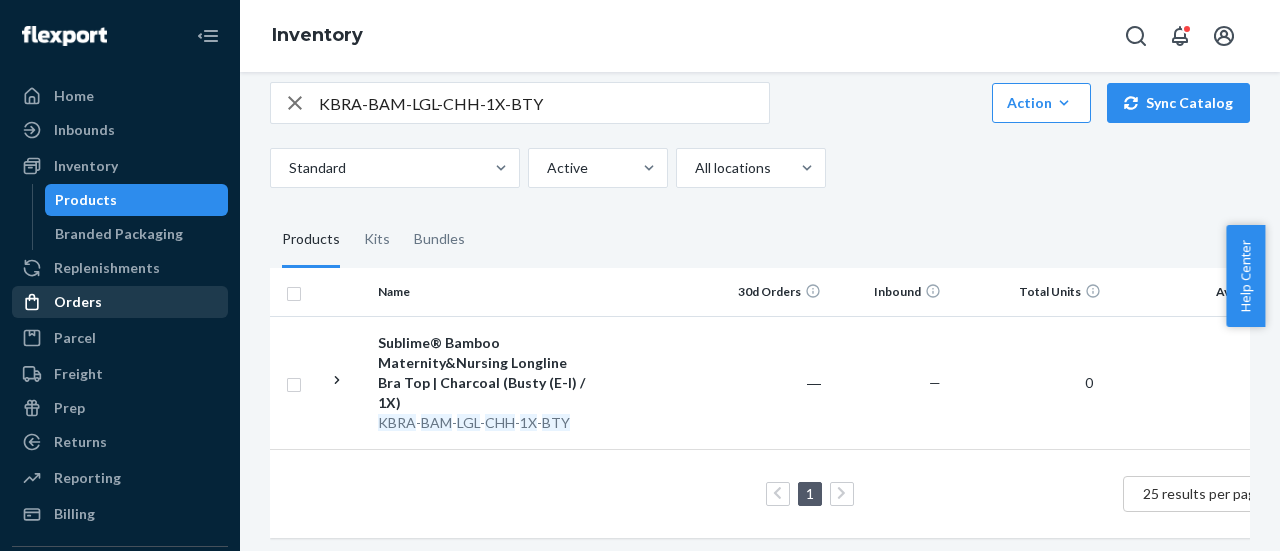 click on "Orders" at bounding box center (78, 302) 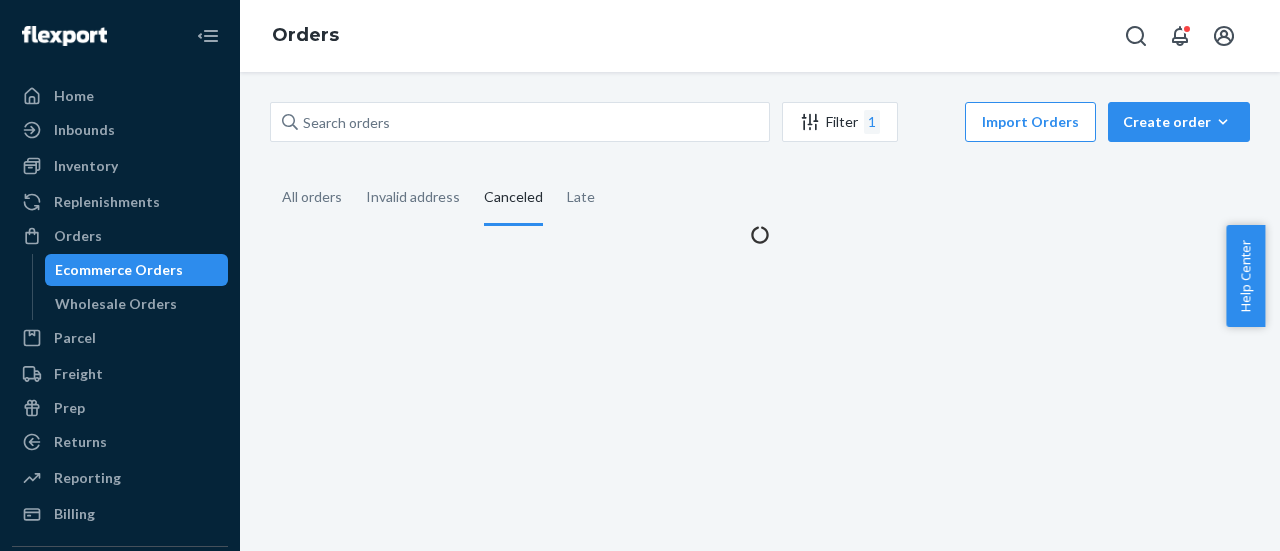 scroll, scrollTop: 0, scrollLeft: 0, axis: both 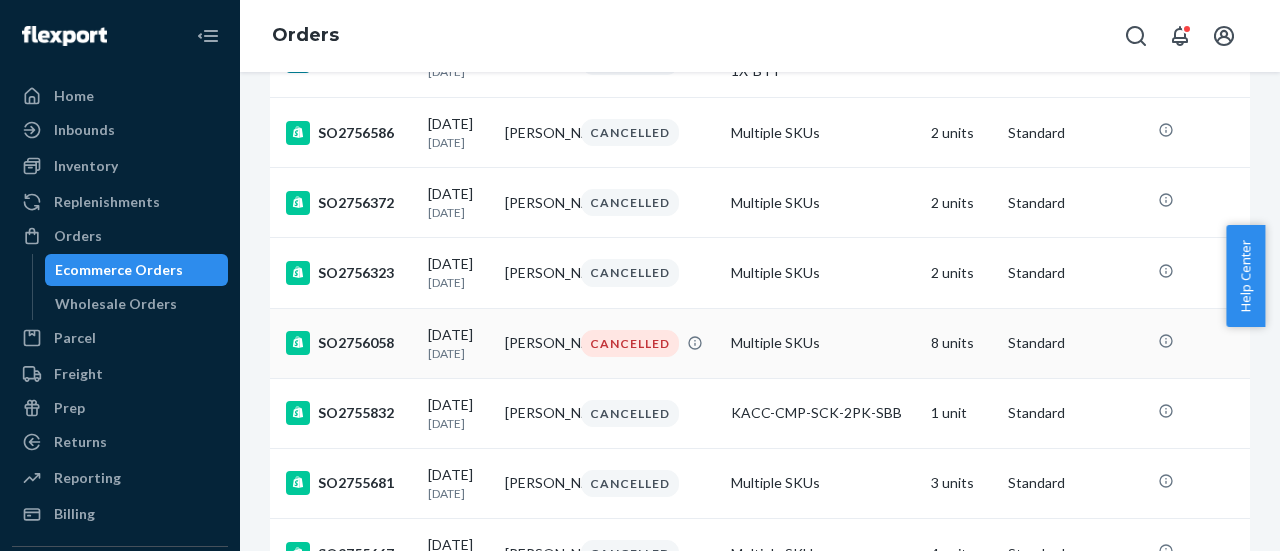 click on "SO2756058" at bounding box center [349, 343] 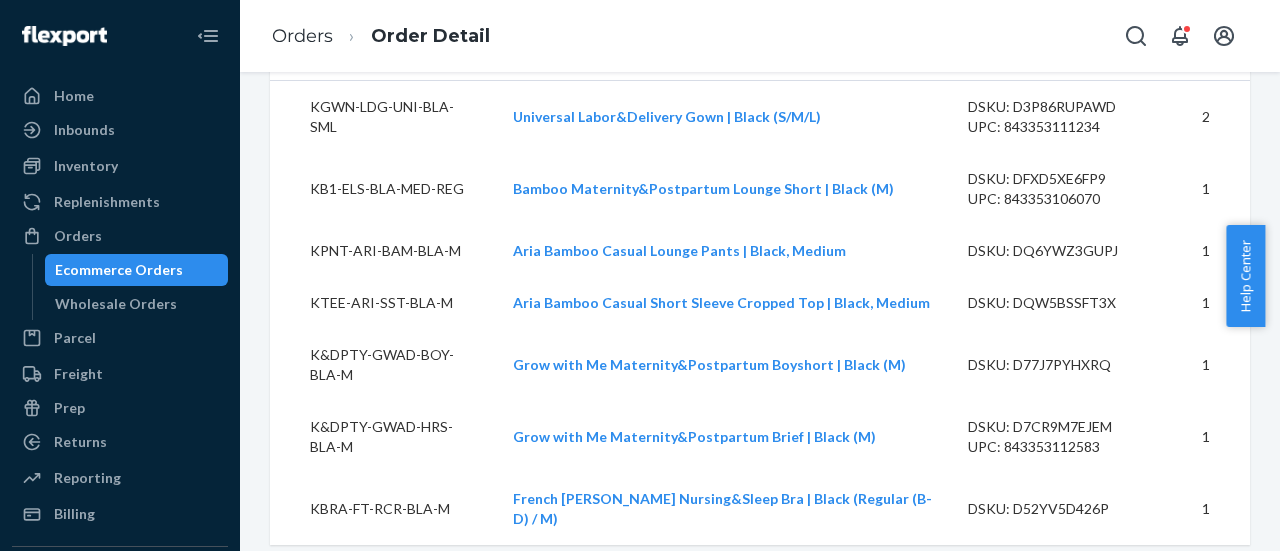 scroll, scrollTop: 632, scrollLeft: 0, axis: vertical 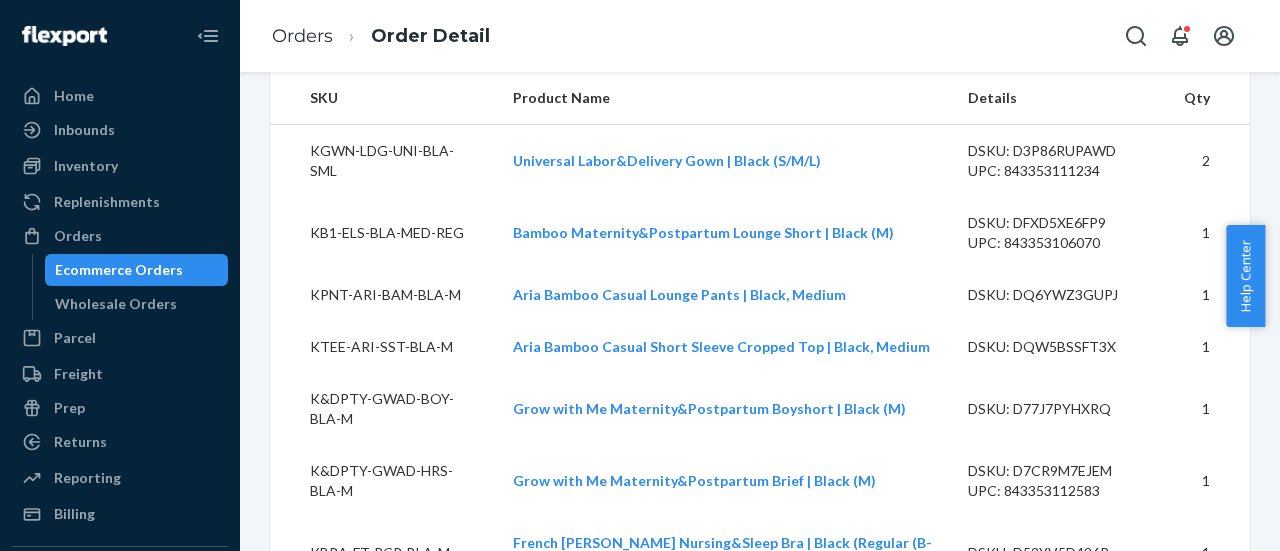 click on "KGWN-LDG-UNI-BLA-SML" at bounding box center (383, 160) 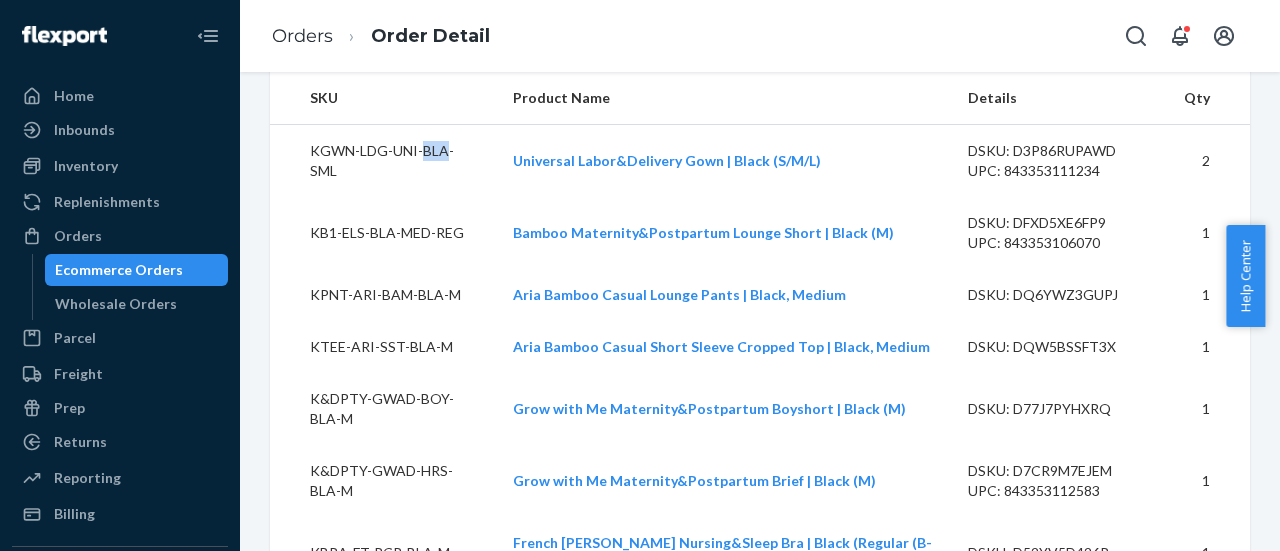 click on "KGWN-LDG-UNI-BLA-SML" at bounding box center [383, 160] 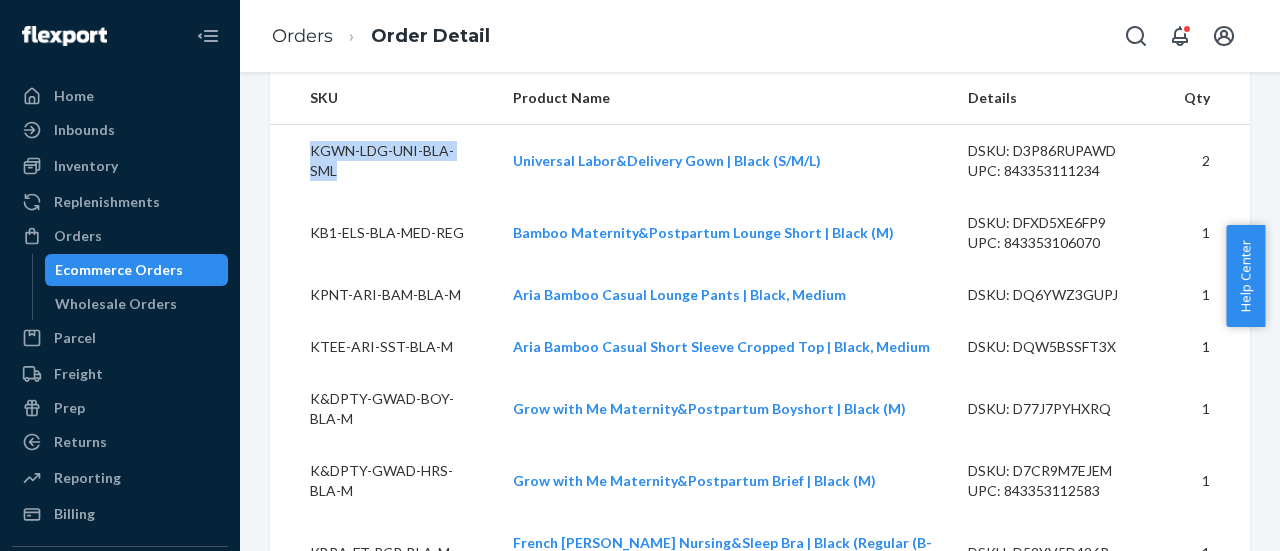 click on "KGWN-LDG-UNI-BLA-SML" at bounding box center [383, 160] 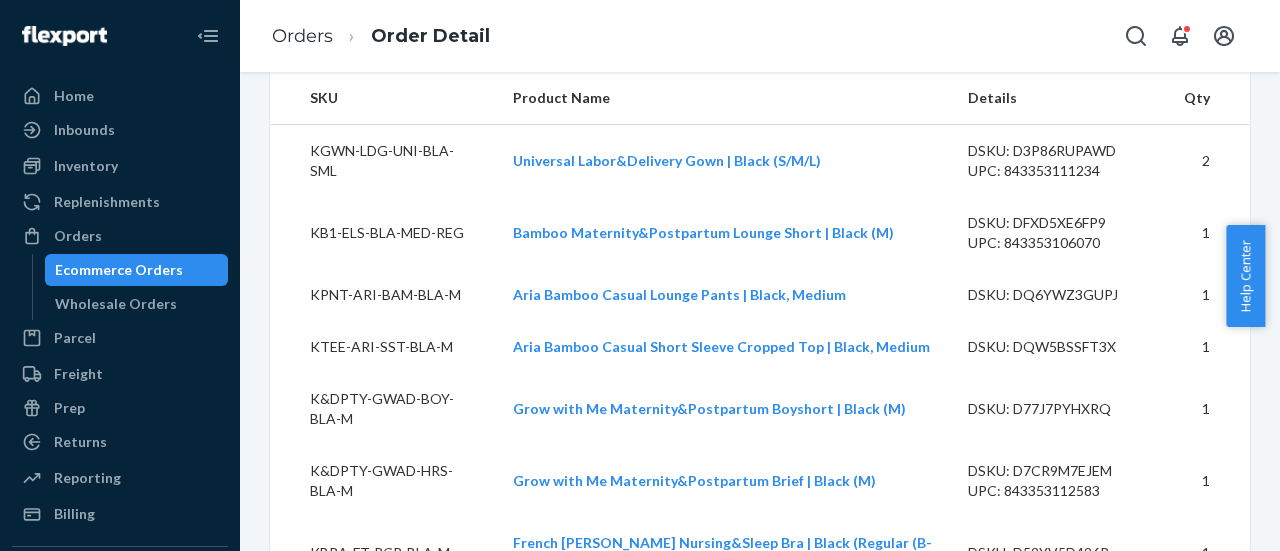 click on "KB1-ELS-BLA-MED-REG" at bounding box center (383, 233) 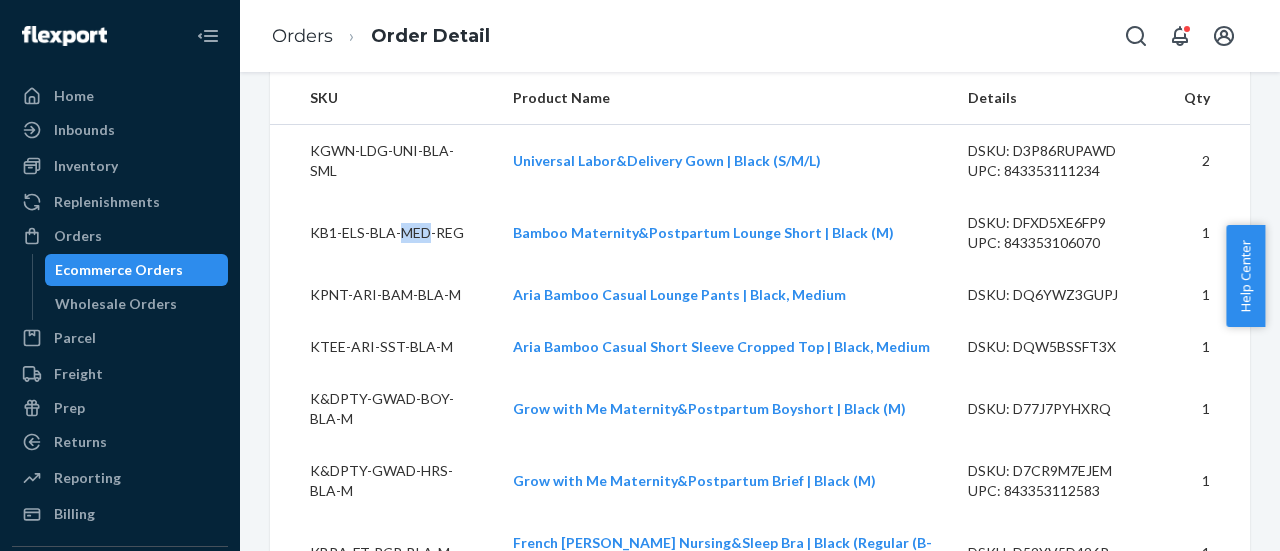 click on "KB1-ELS-BLA-MED-REG" at bounding box center (383, 233) 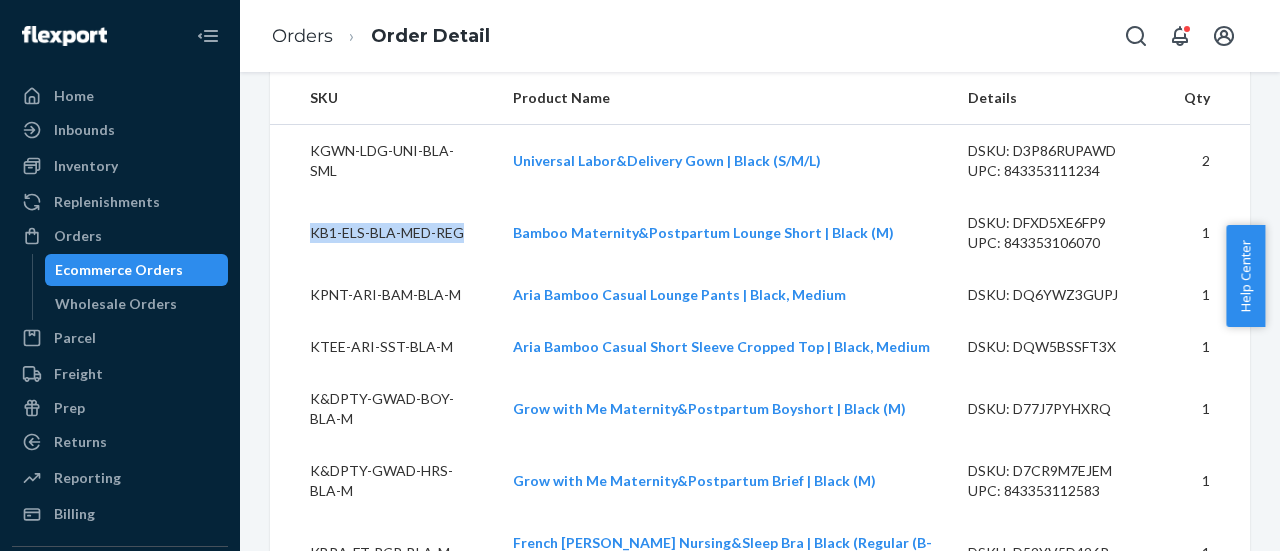 click on "KB1-ELS-BLA-MED-REG" at bounding box center (383, 233) 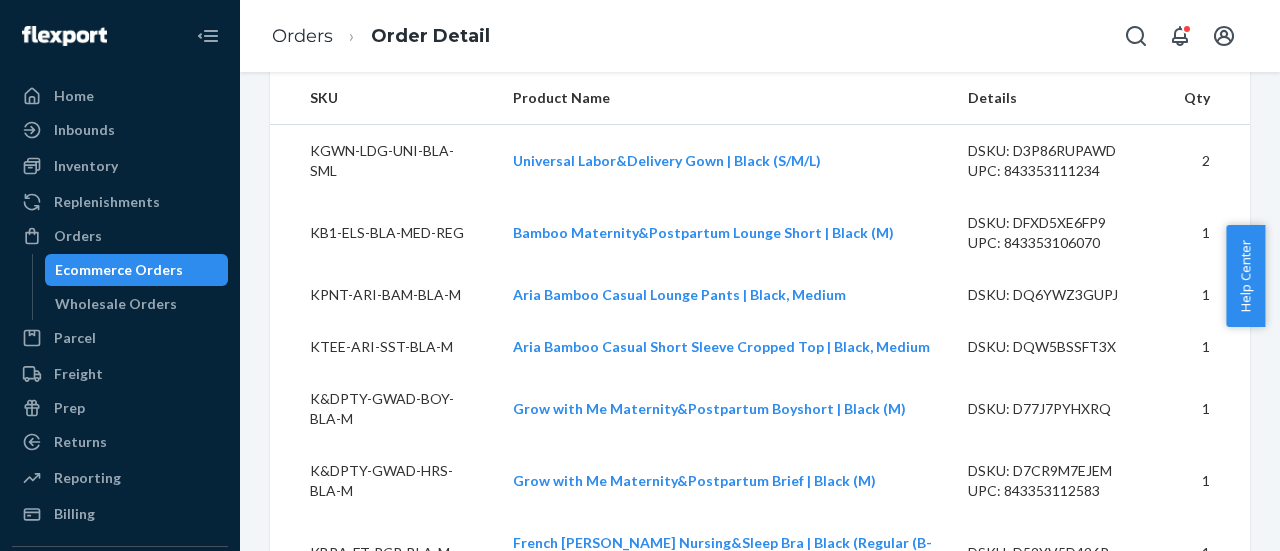 click on "KPNT-ARI-BAM-BLA-M" at bounding box center (383, 295) 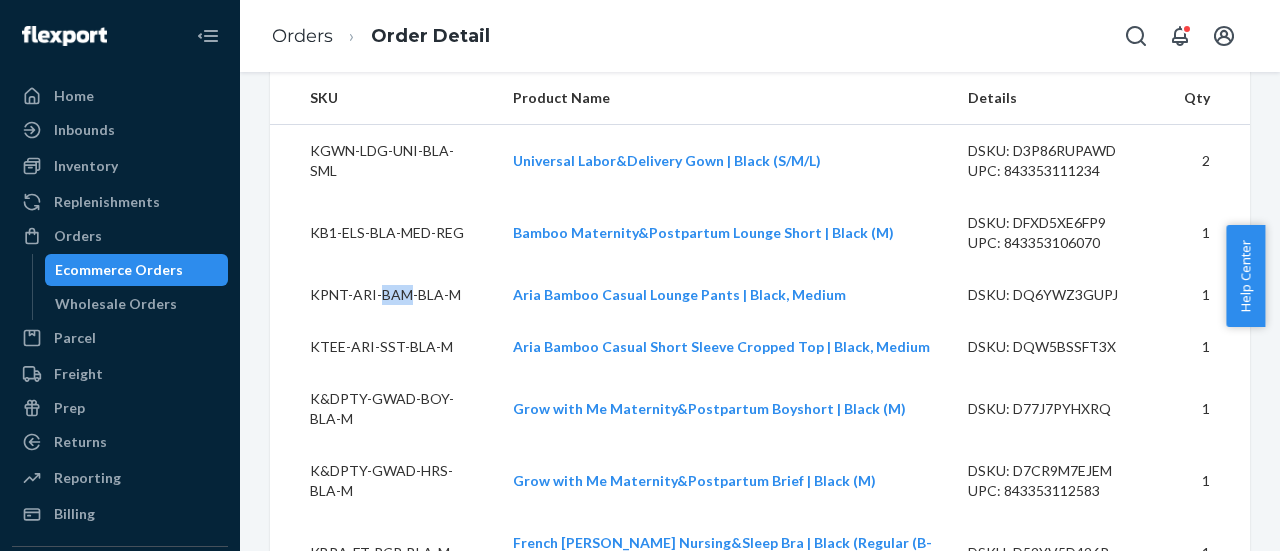 click on "KPNT-ARI-BAM-BLA-M" at bounding box center (383, 295) 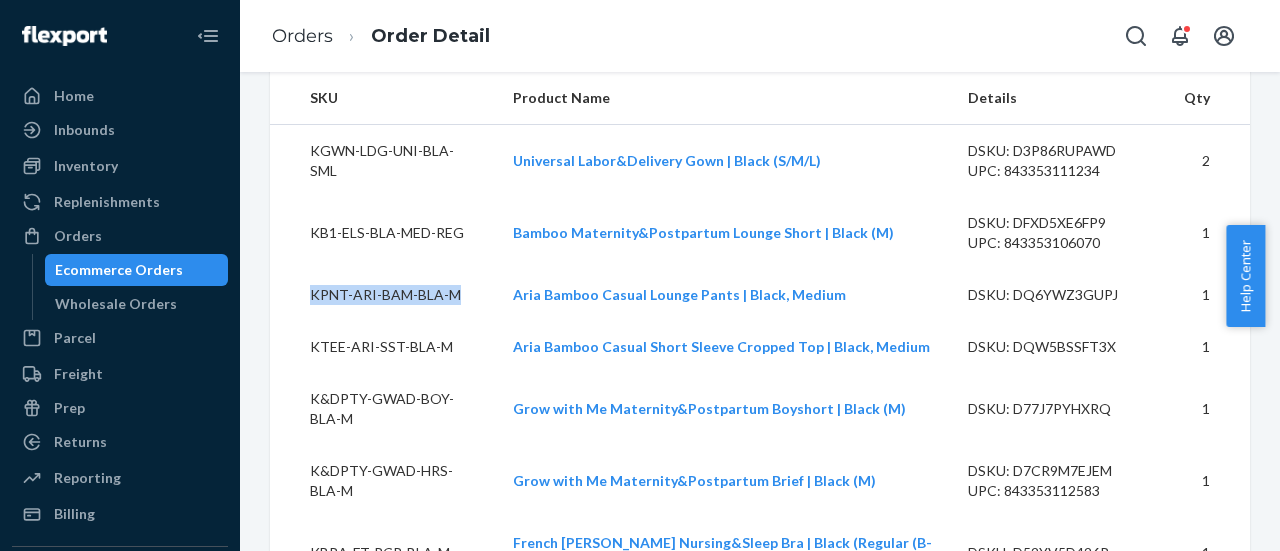 click on "KPNT-ARI-BAM-BLA-M" at bounding box center [383, 295] 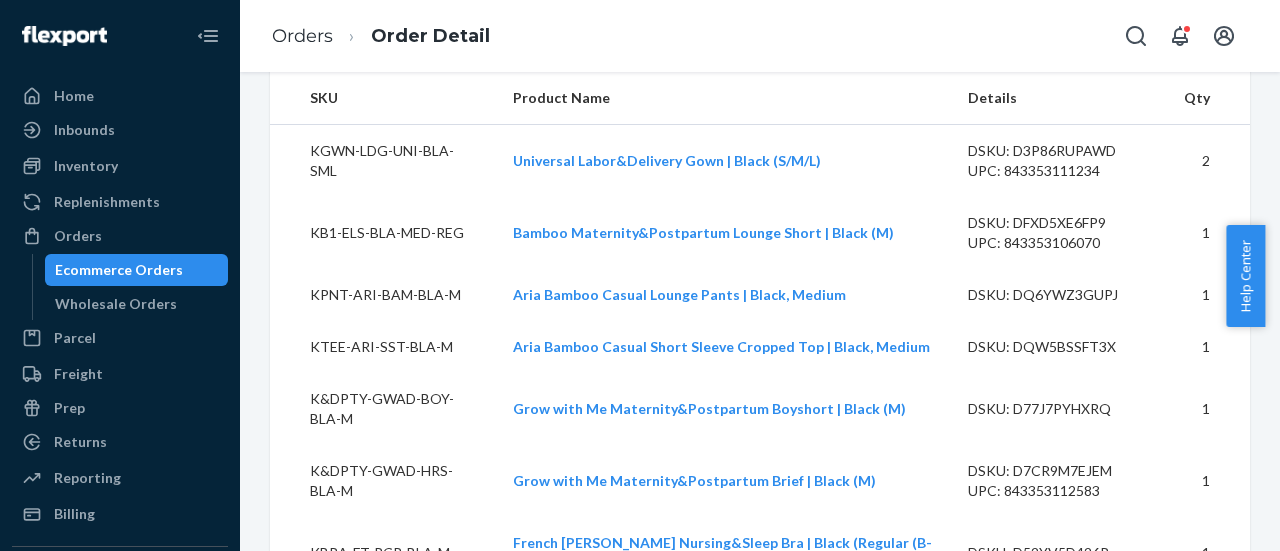 click on "KTEE-ARI-SST-BLA-M" at bounding box center (383, 347) 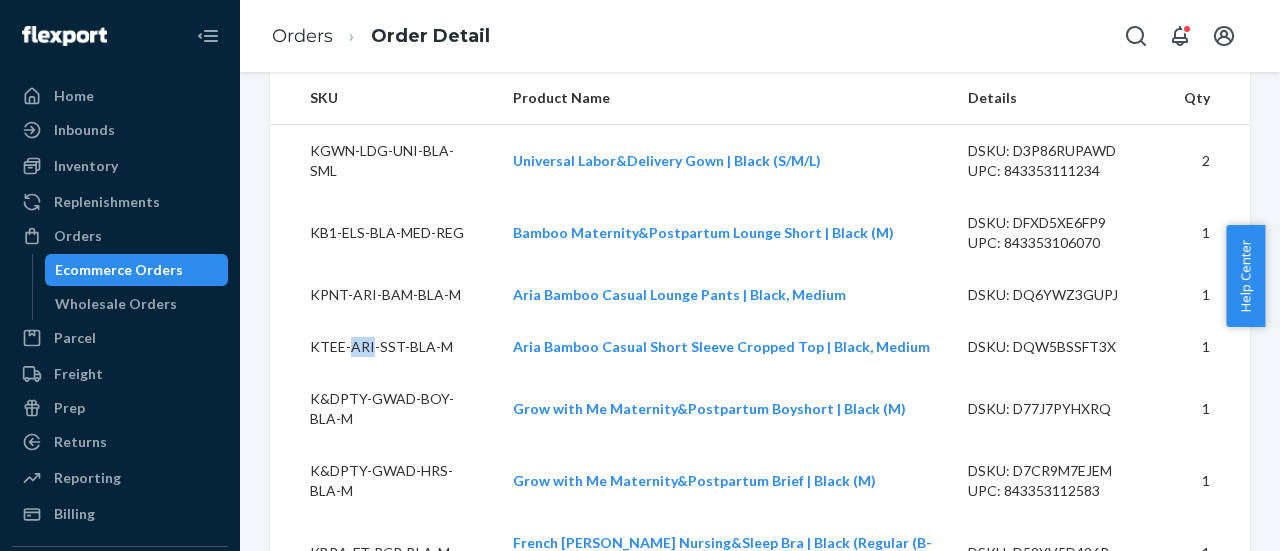 click on "KTEE-ARI-SST-BLA-M" at bounding box center [383, 347] 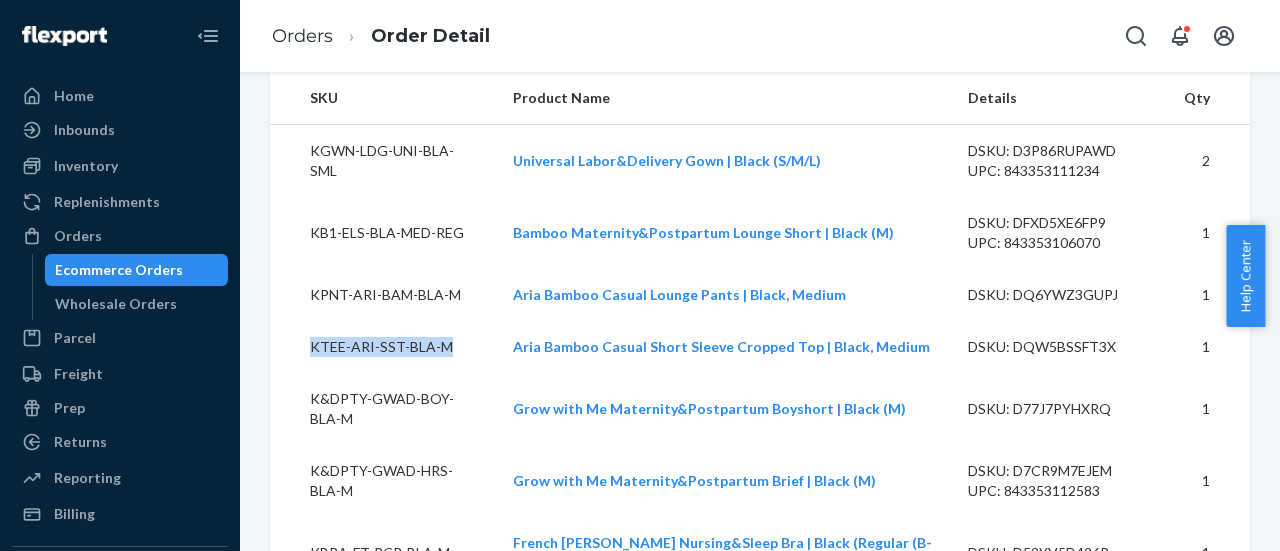 click on "KTEE-ARI-SST-BLA-M" at bounding box center [383, 347] 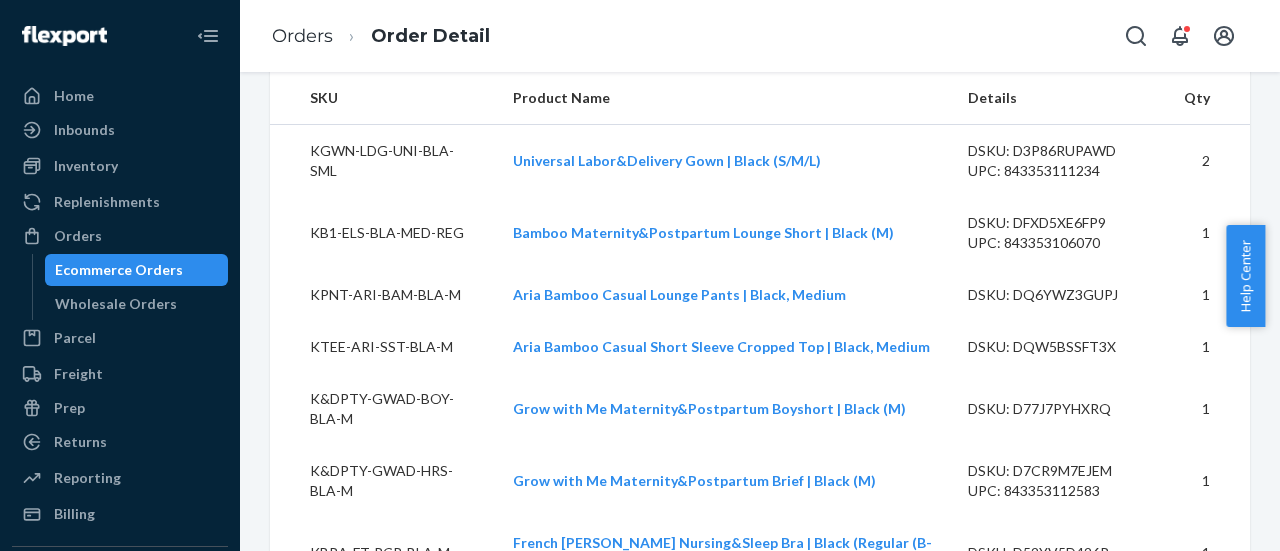 click on "K&DPTY-GWAD-BOY-BLA-M" at bounding box center [383, 409] 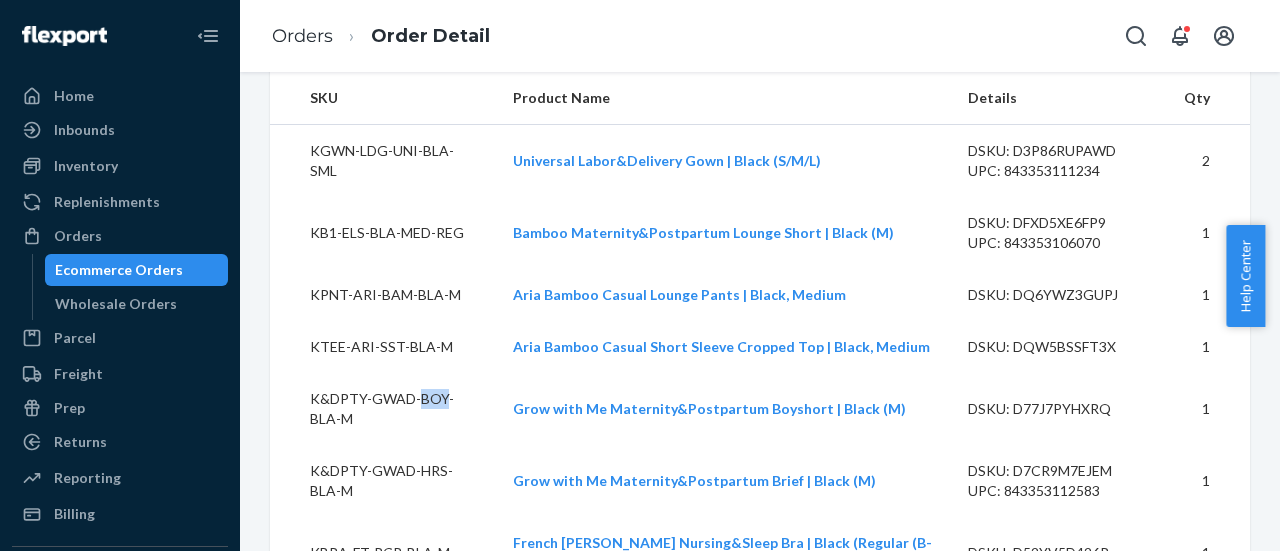 click on "K&DPTY-GWAD-BOY-BLA-M" at bounding box center [383, 409] 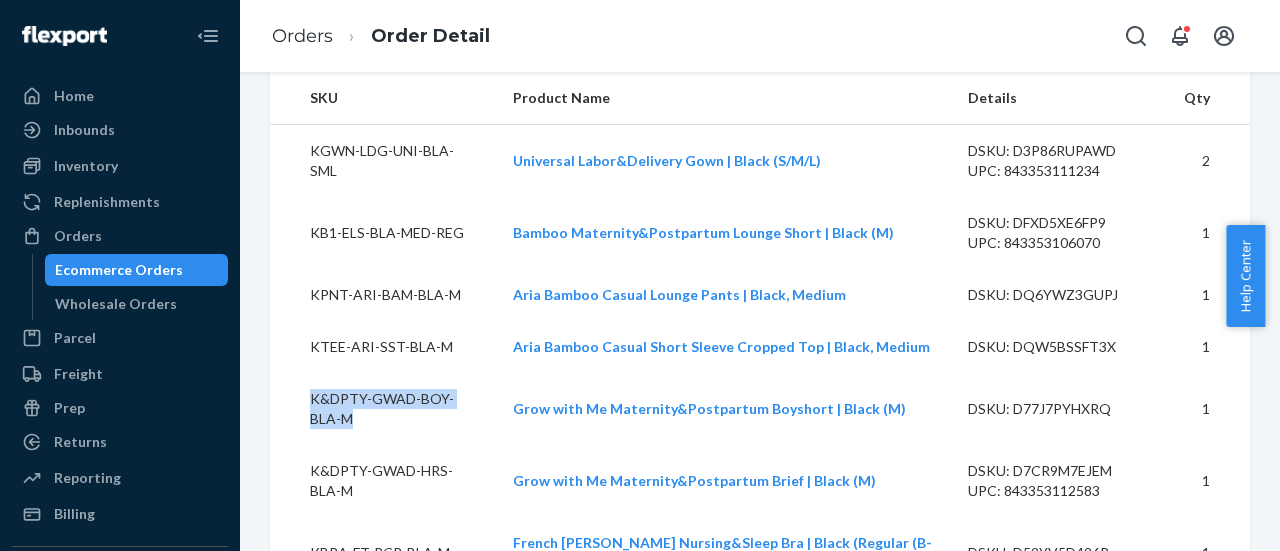click on "K&DPTY-GWAD-BOY-BLA-M" at bounding box center [383, 409] 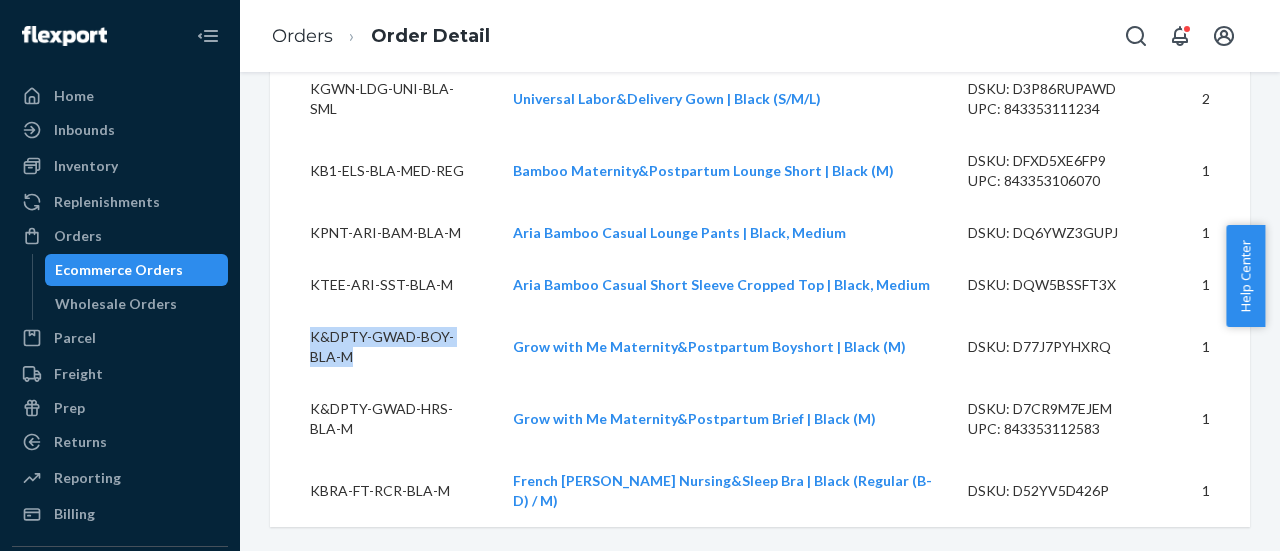 scroll, scrollTop: 732, scrollLeft: 0, axis: vertical 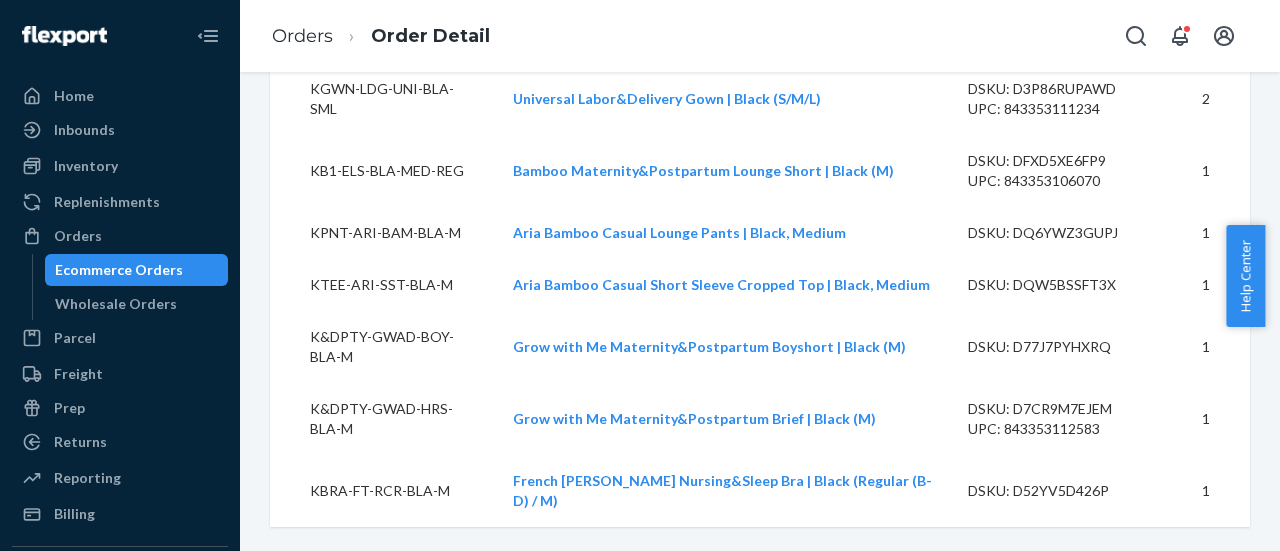 click on "K&DPTY-GWAD-HRS-BLA-M" at bounding box center [383, 419] 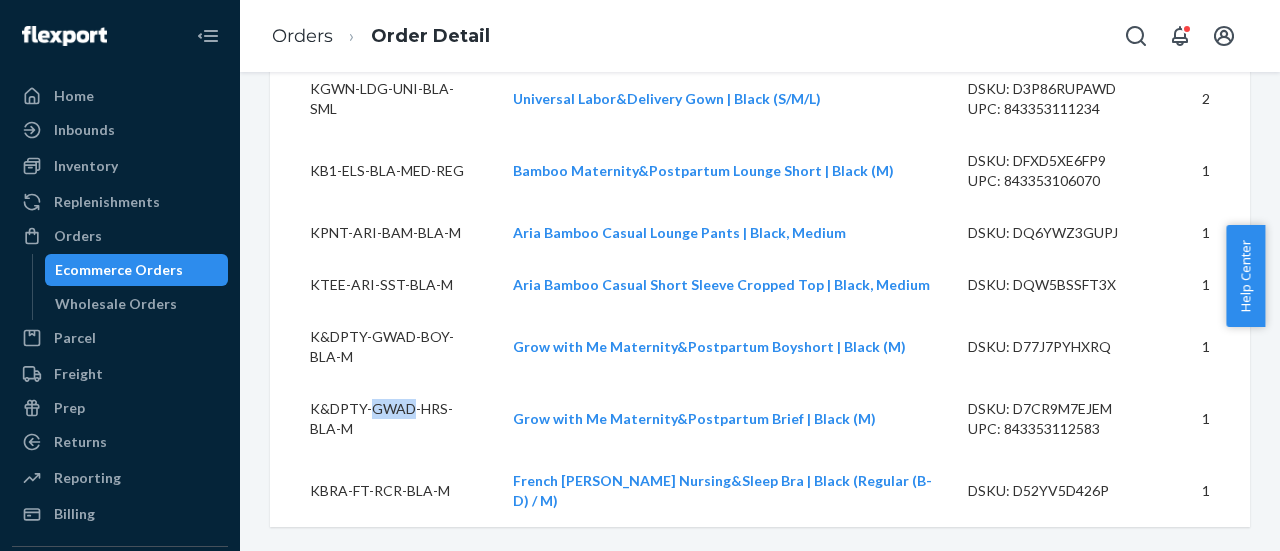 click on "K&DPTY-GWAD-HRS-BLA-M" at bounding box center [383, 419] 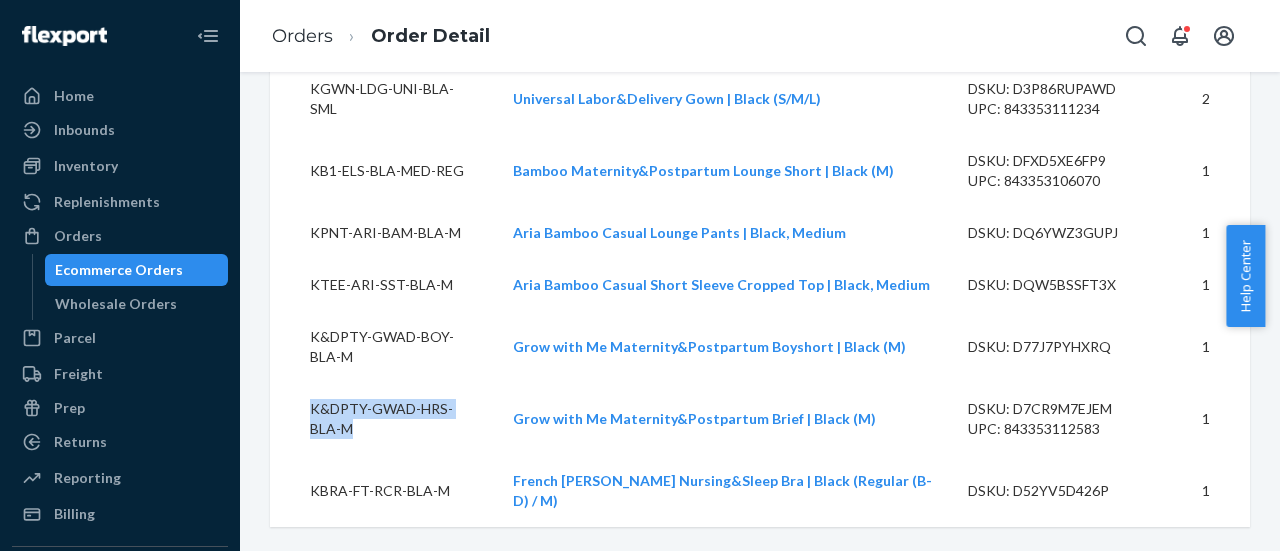 click on "K&DPTY-GWAD-HRS-BLA-M" at bounding box center [383, 419] 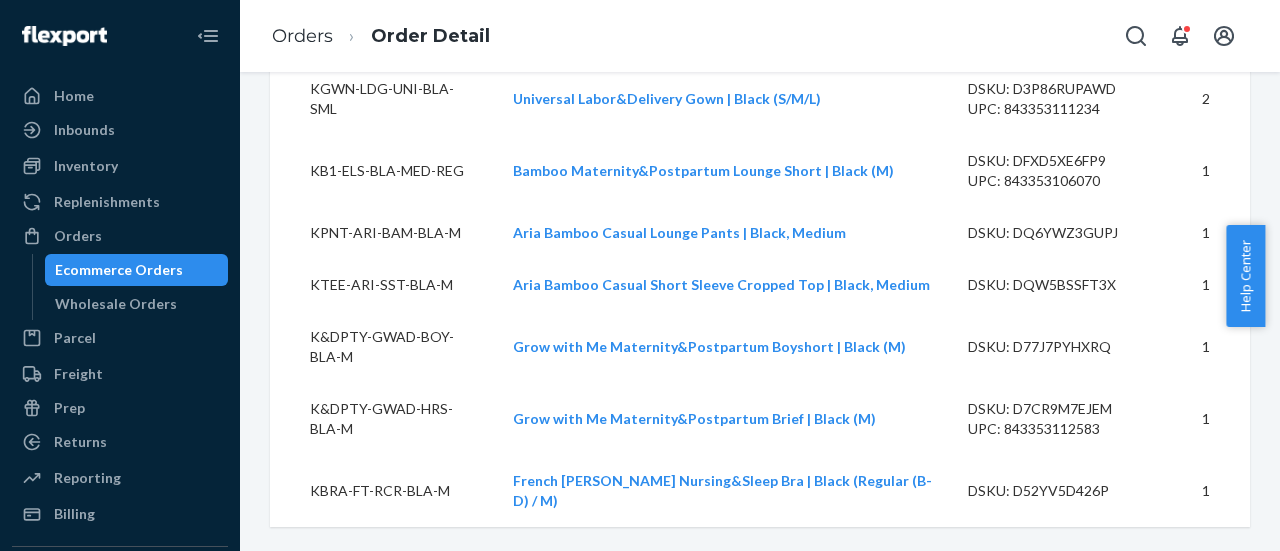 click on "KBRA-FT-RCR-BLA-M" at bounding box center [383, 491] 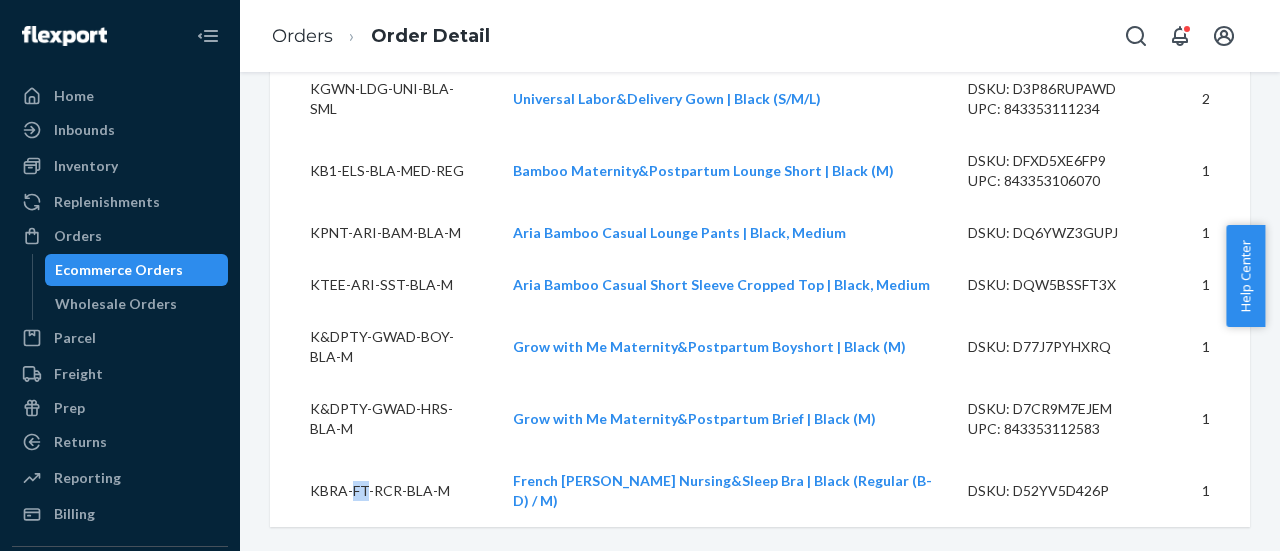 click on "KBRA-FT-RCR-BLA-M" at bounding box center [383, 491] 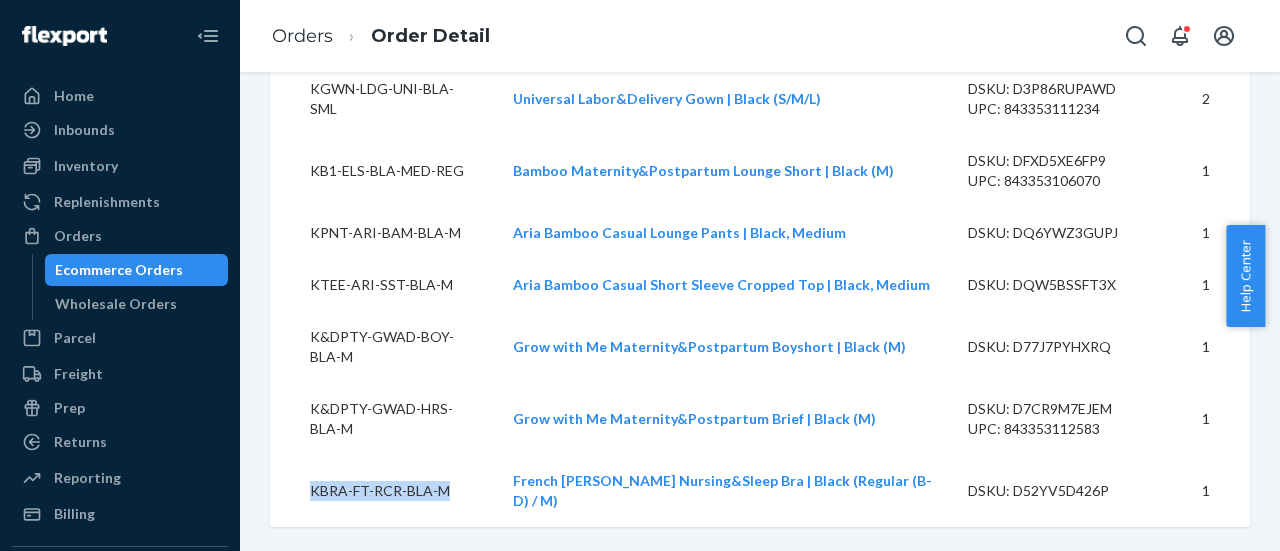 click on "KBRA-FT-RCR-BLA-M" at bounding box center [383, 491] 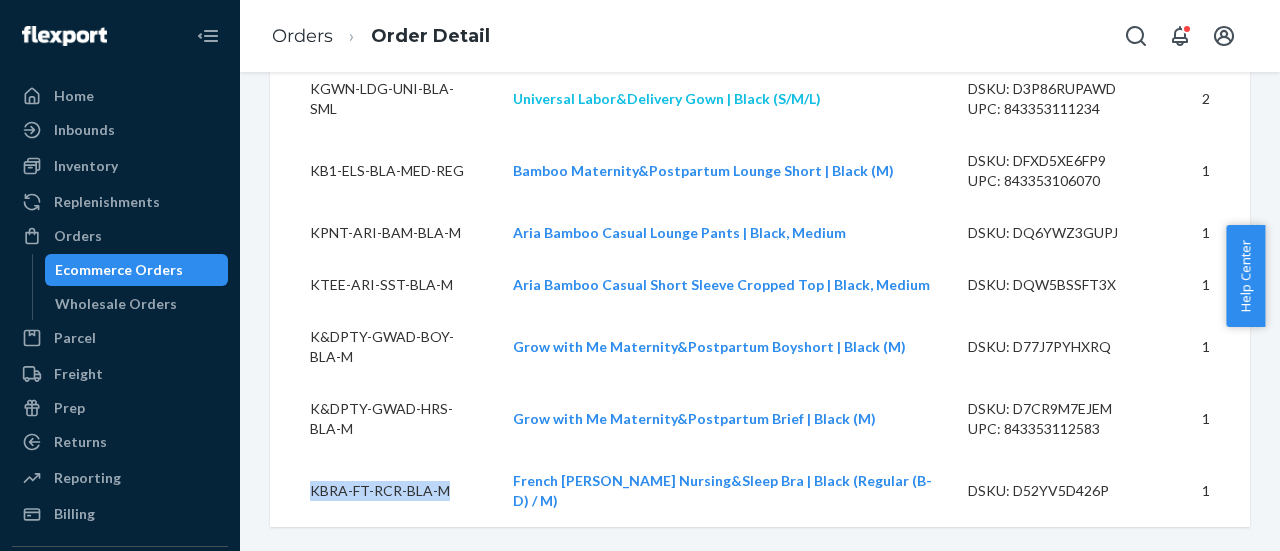 copy on "KBRA-FT-RCR-BLA-M" 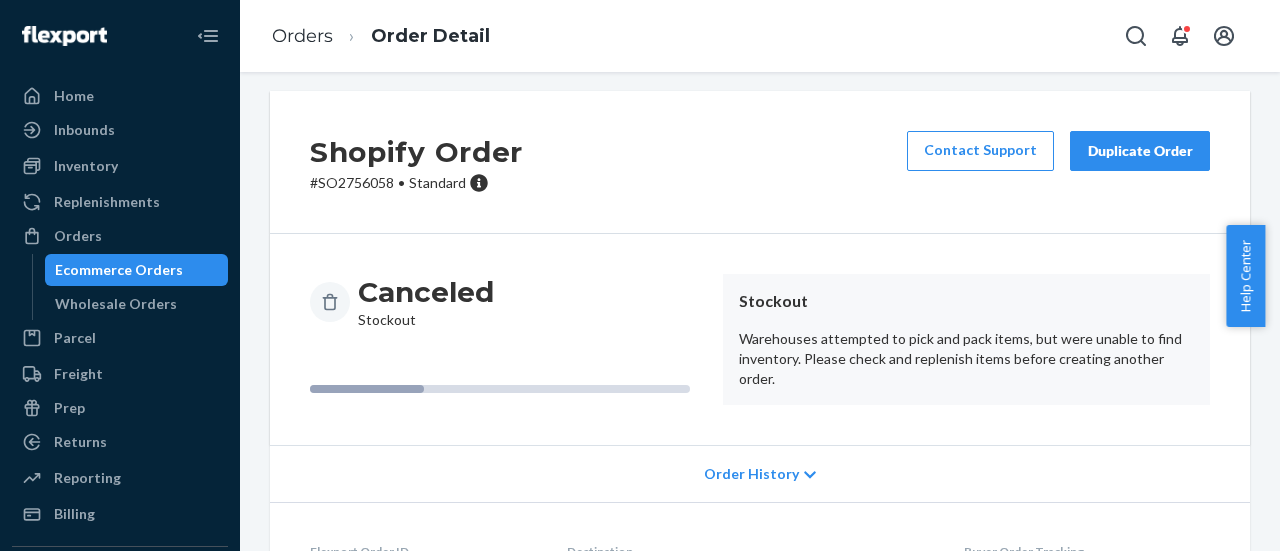 scroll, scrollTop: 0, scrollLeft: 0, axis: both 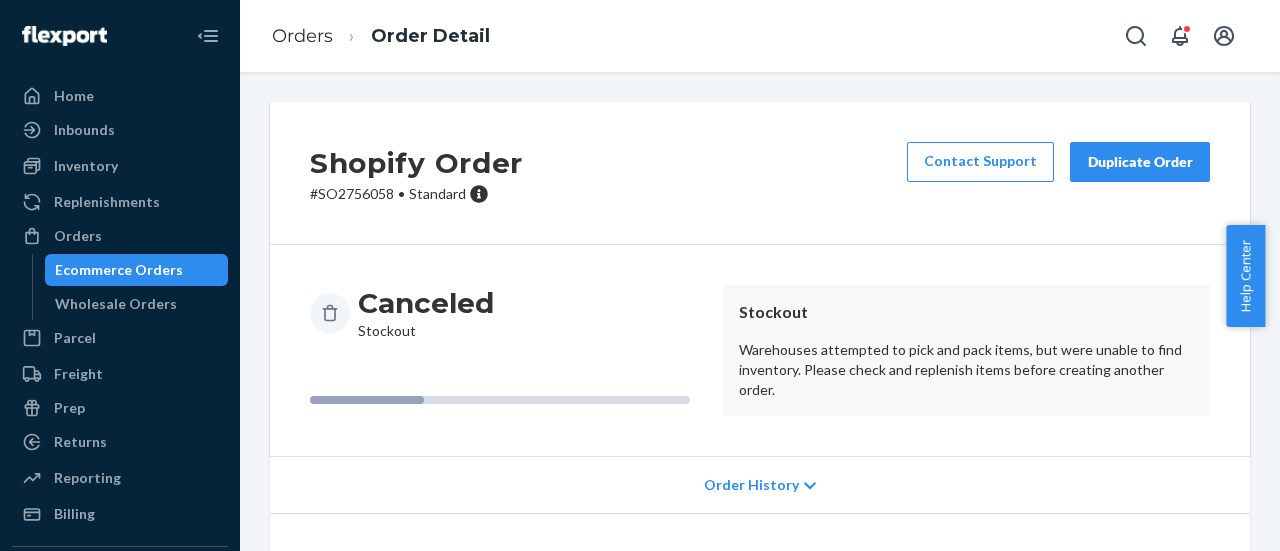 click on "# SO2756058 • Standard" at bounding box center (416, 194) 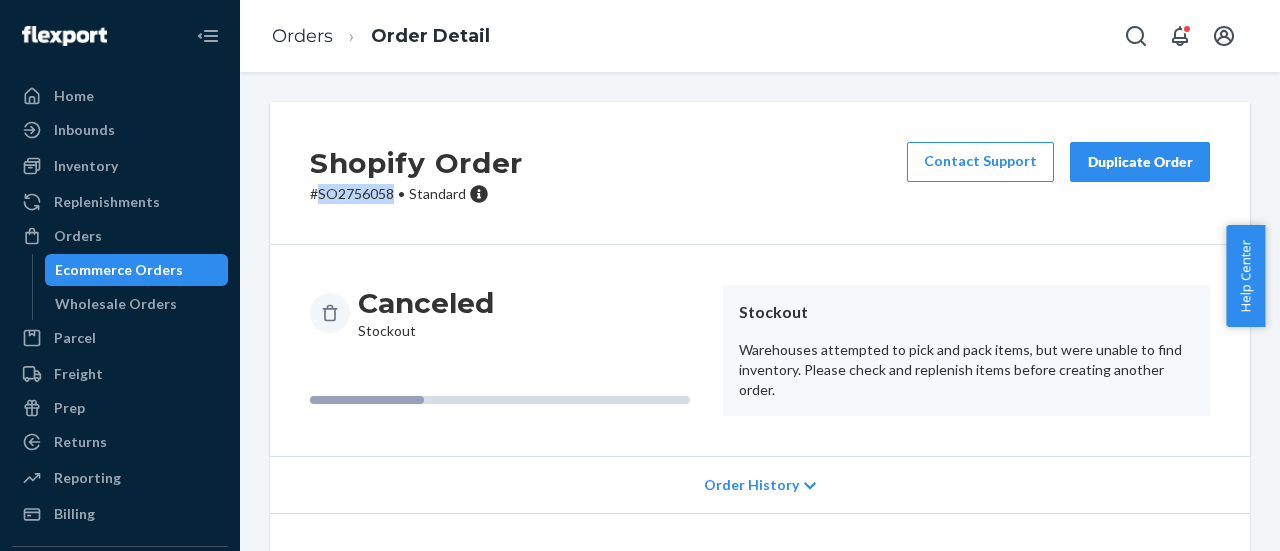 click on "# SO2756058 • Standard" at bounding box center (416, 194) 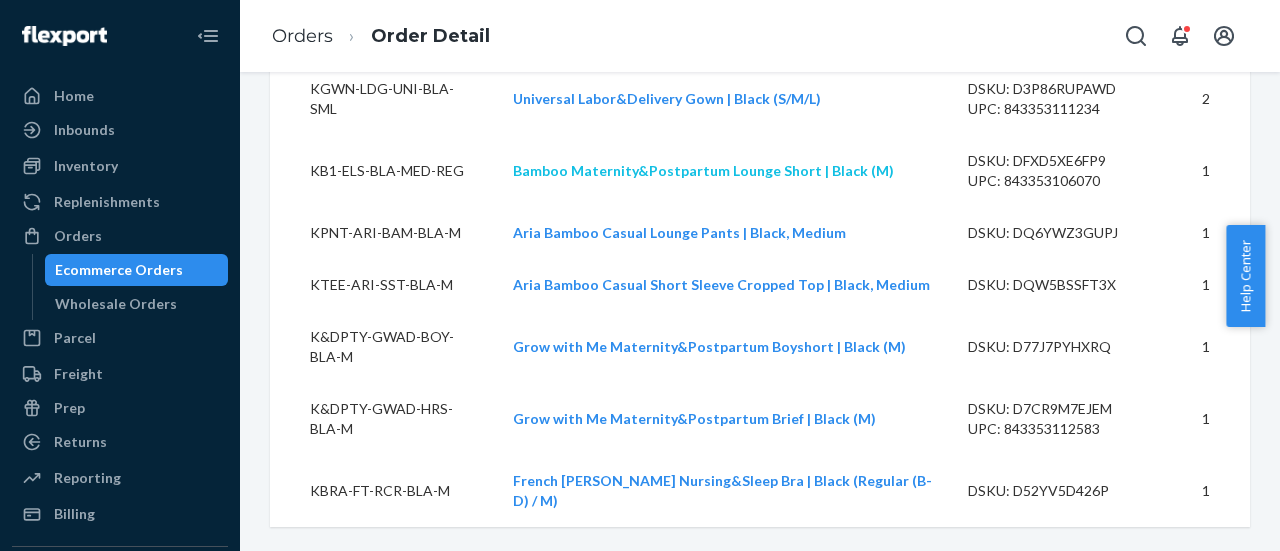 scroll, scrollTop: 732, scrollLeft: 0, axis: vertical 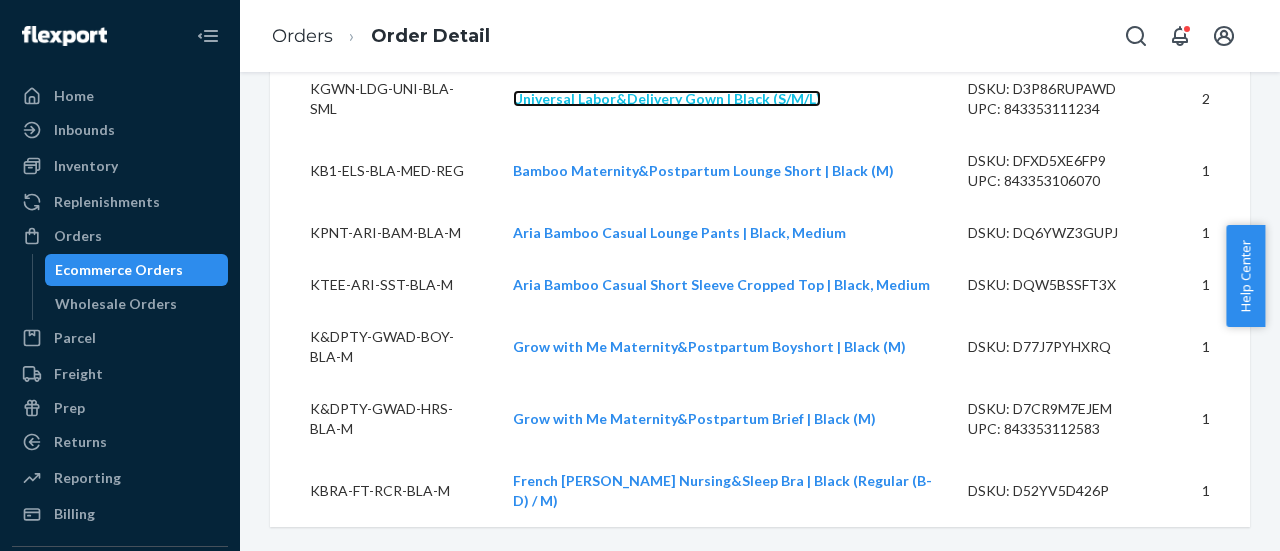 click on "Universal Labor&Delivery Gown | Black (S/M/L)" at bounding box center (667, 98) 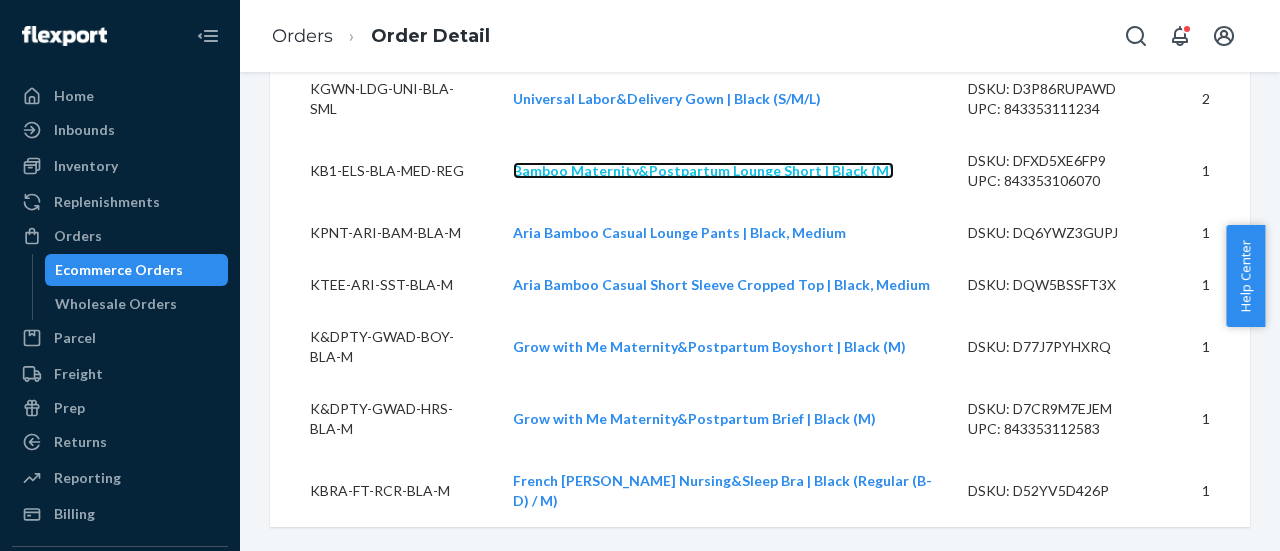 click on "Bamboo Maternity&Postpartum Lounge Short | Black (M)" at bounding box center (703, 170) 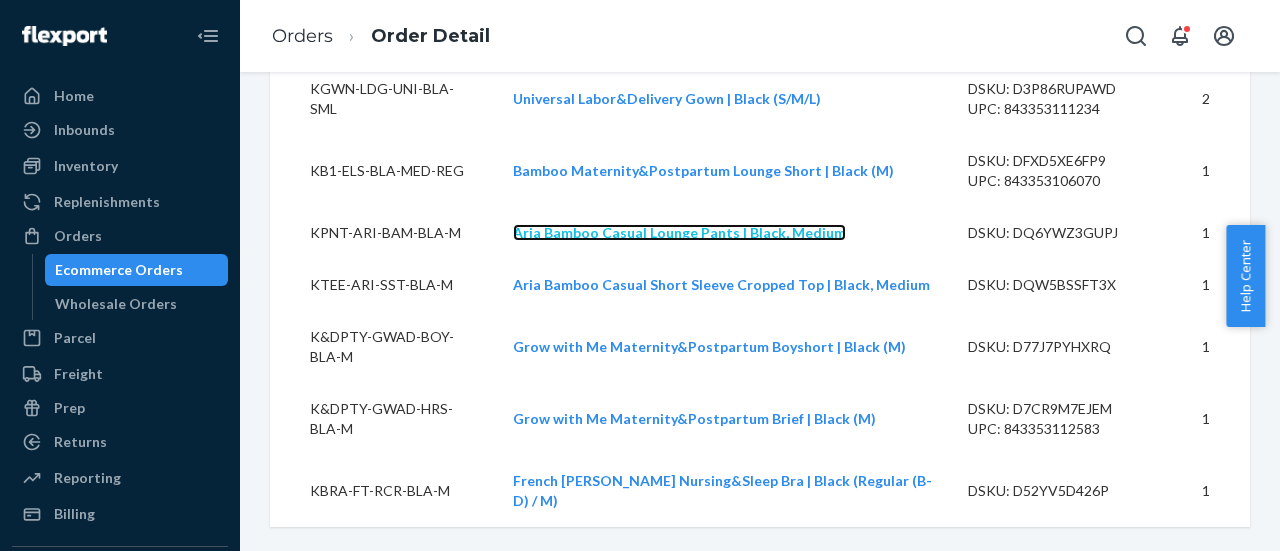 click on "Aria Bamboo Casual Lounge Pants | Black, Medium" at bounding box center (679, 232) 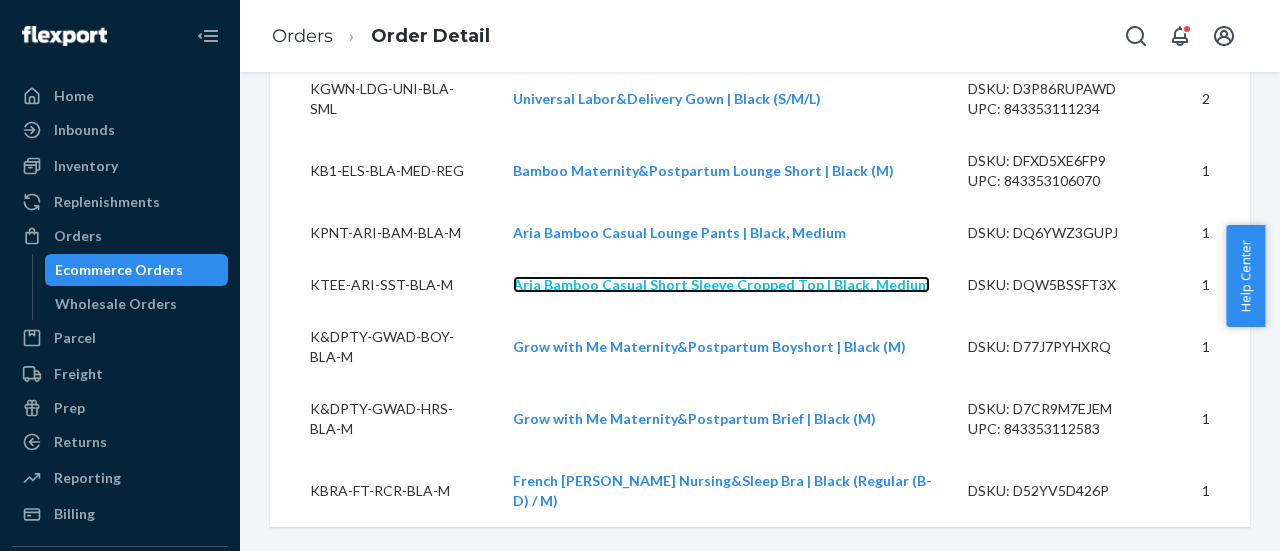 click on "Aria Bamboo Casual Short Sleeve Cropped Top | Black, Medium" at bounding box center [721, 284] 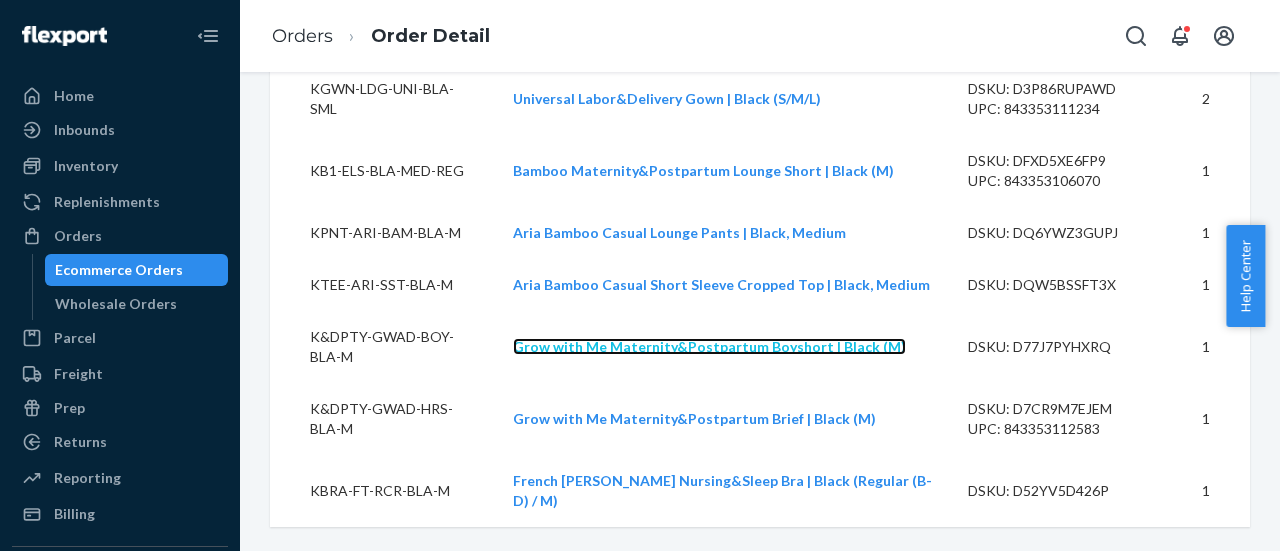click on "Grow with Me Maternity&Postpartum Boyshort | Black (M)" at bounding box center (709, 346) 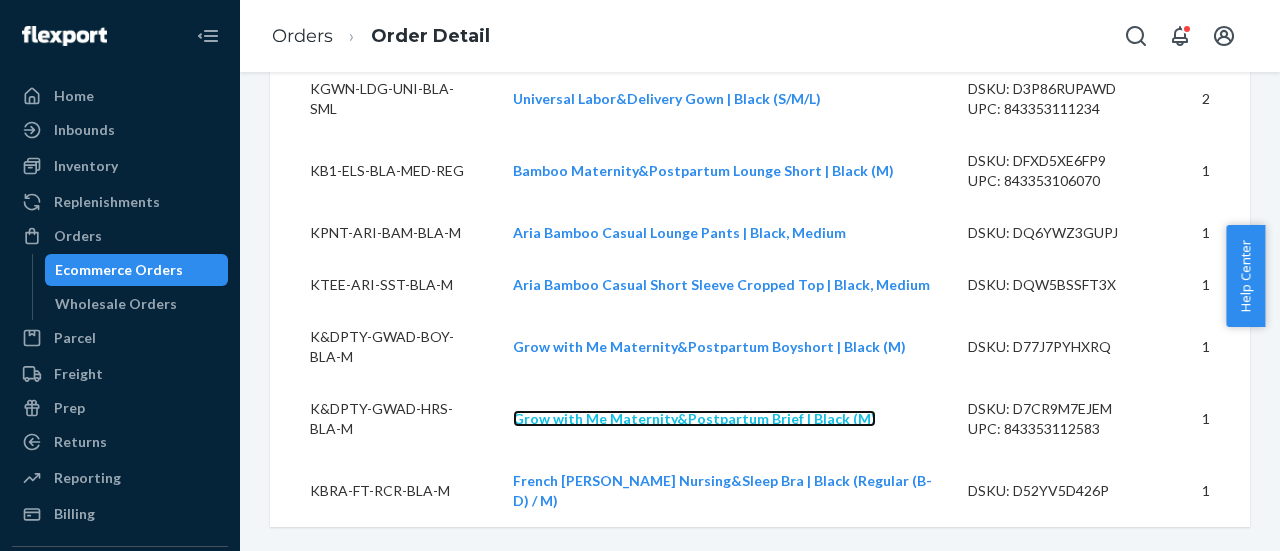 click on "Grow with Me Maternity&Postpartum Brief | Black (M)" at bounding box center (694, 418) 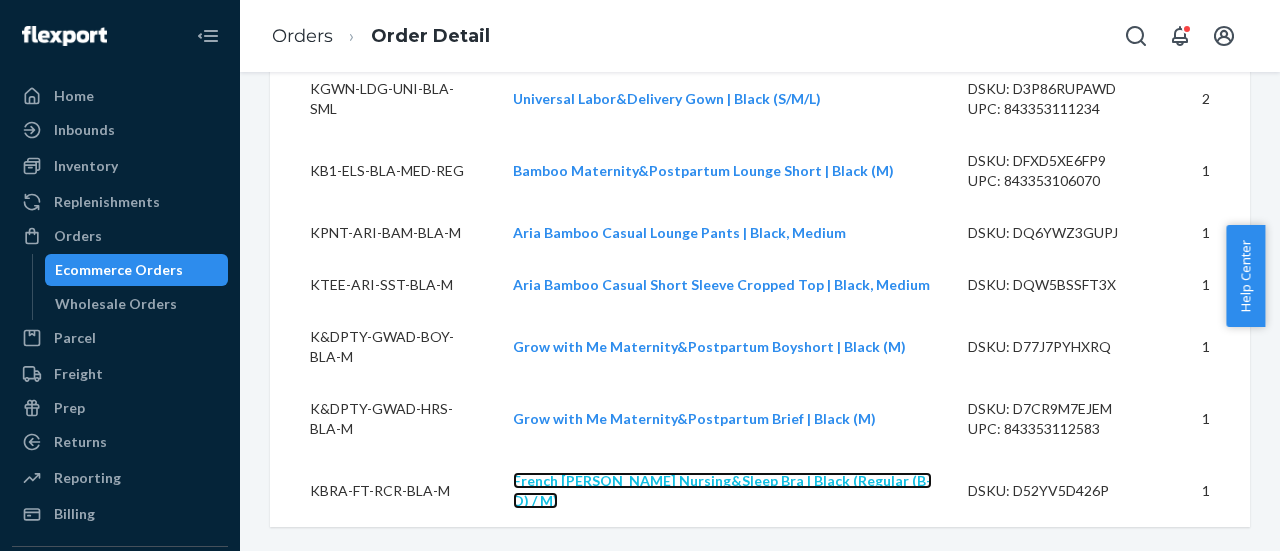 click on "French Terry Racerback Nursing&Sleep Bra | Black (Regular (B-D) / M)" at bounding box center (722, 490) 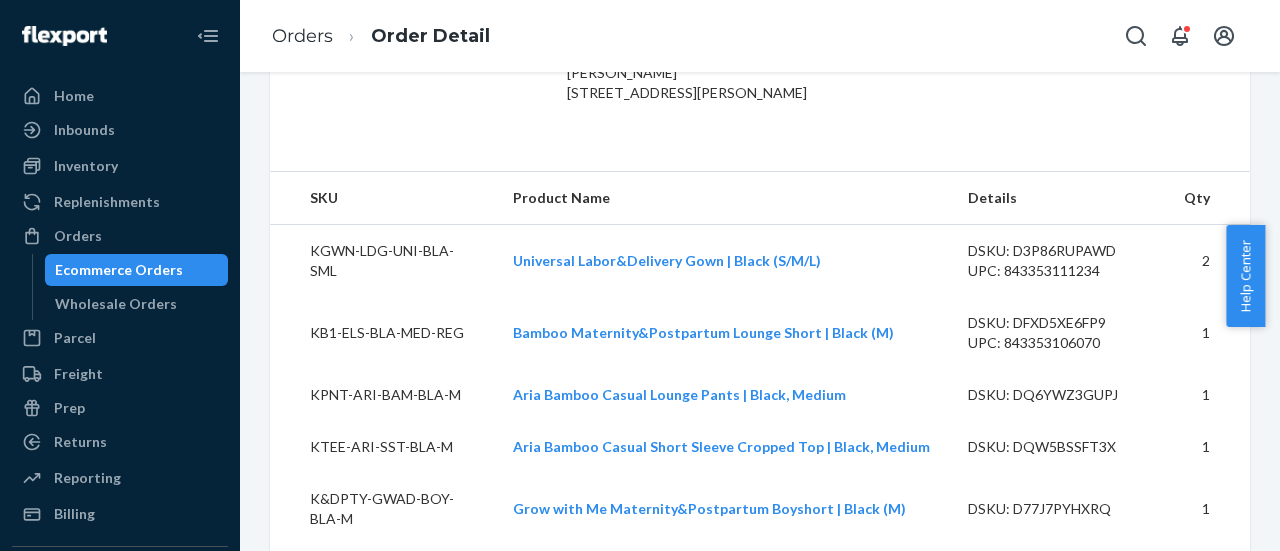 scroll, scrollTop: 732, scrollLeft: 0, axis: vertical 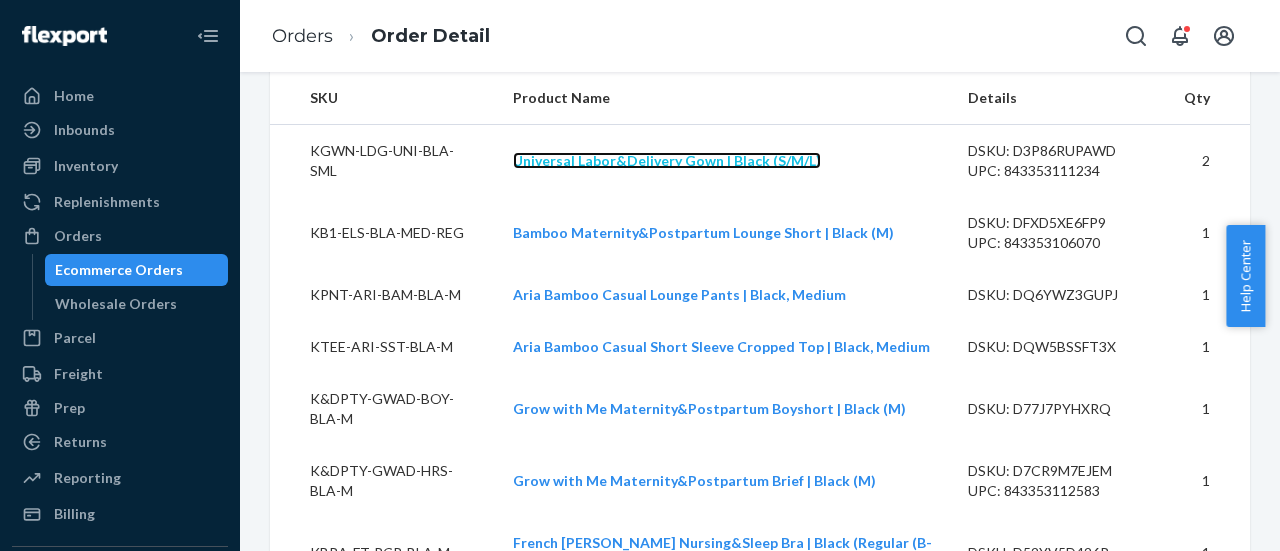 click on "Universal Labor&Delivery Gown | Black (S/M/L)" at bounding box center [667, 160] 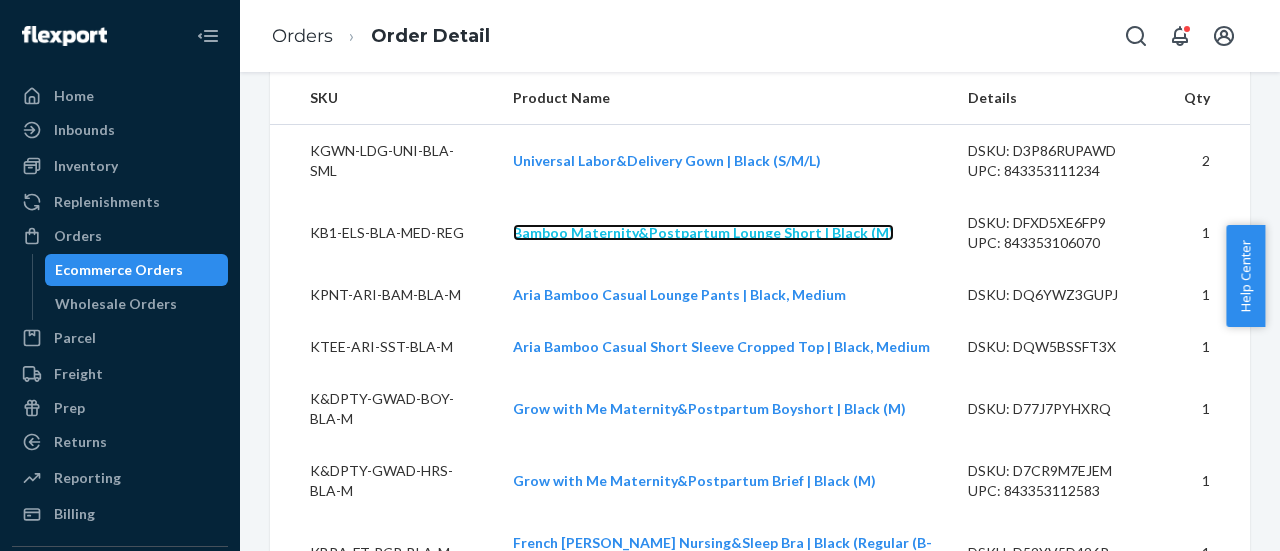 click on "Bamboo Maternity&Postpartum Lounge Short | Black (M)" at bounding box center (703, 232) 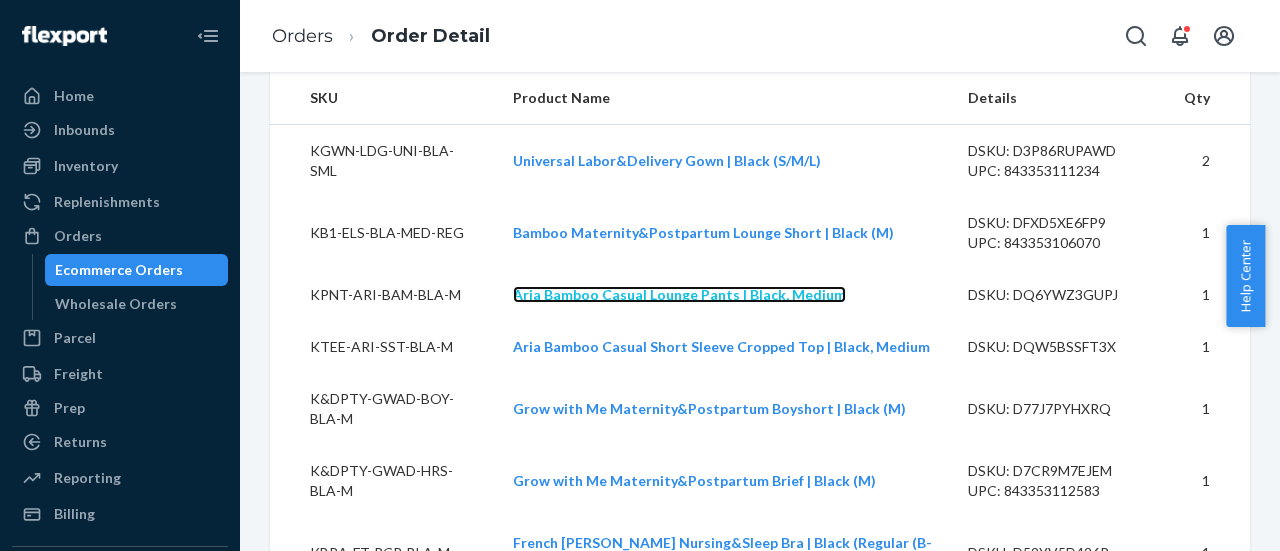 click on "Aria Bamboo Casual Lounge Pants | Black, Medium" at bounding box center (679, 294) 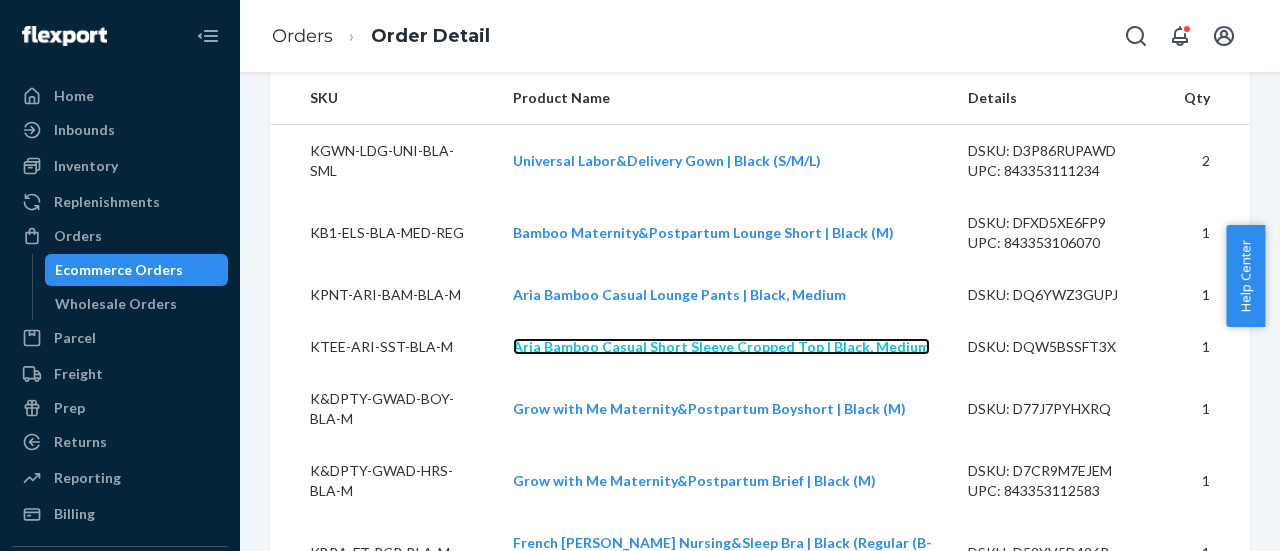 click on "Aria Bamboo Casual Short Sleeve Cropped Top | Black, Medium" at bounding box center (721, 346) 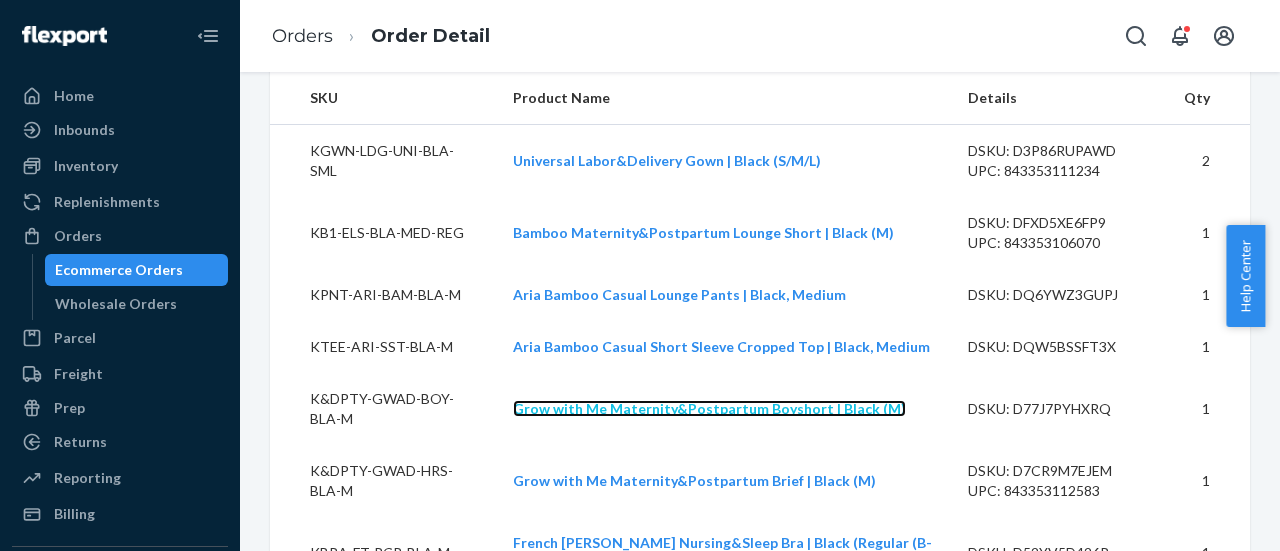 click on "Grow with Me Maternity&Postpartum Boyshort | Black (M)" at bounding box center [709, 408] 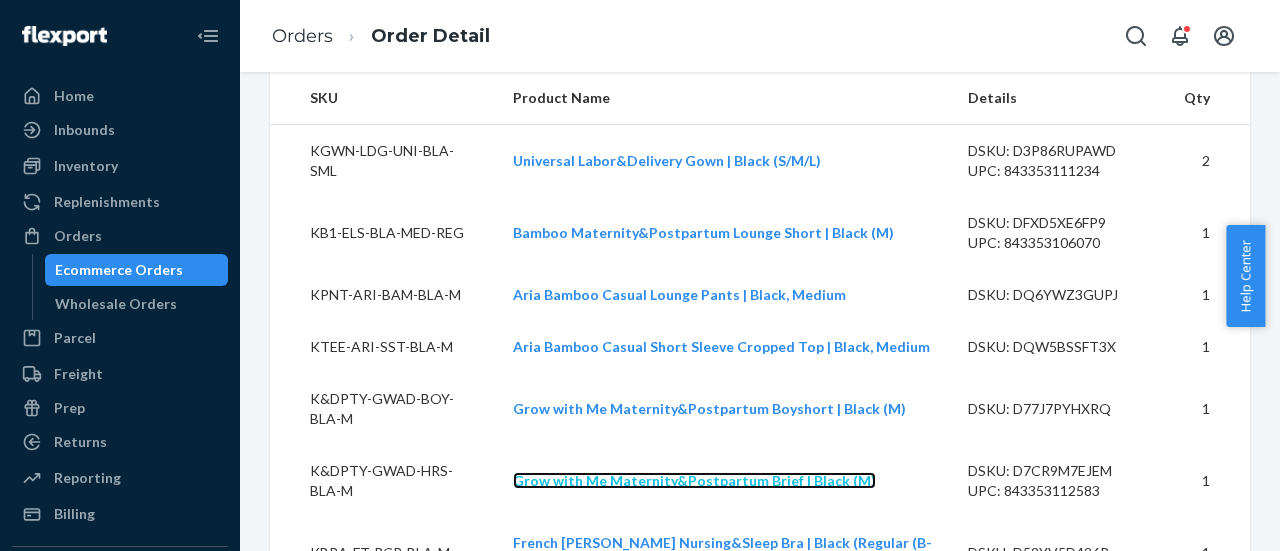 click on "Grow with Me Maternity&Postpartum Brief | Black (M)" at bounding box center [694, 480] 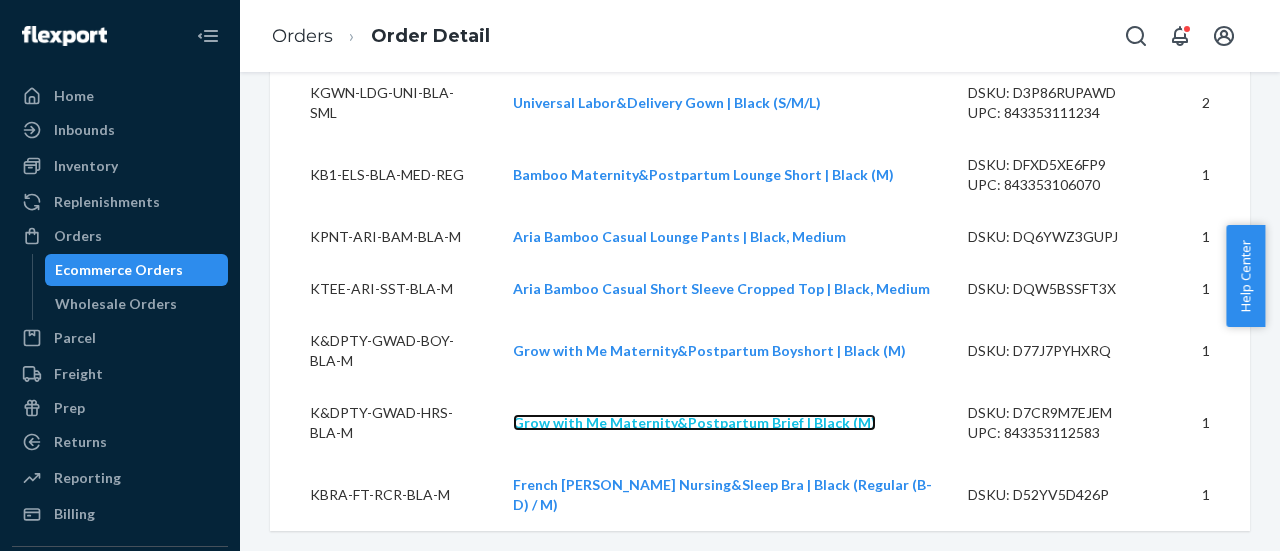 scroll, scrollTop: 732, scrollLeft: 0, axis: vertical 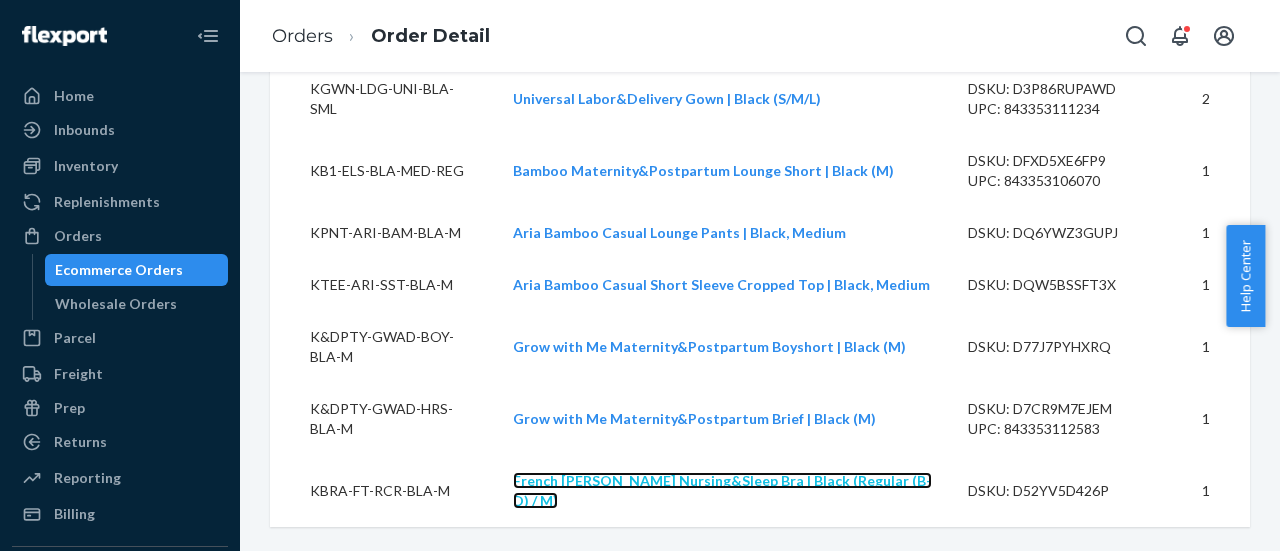 click on "French Terry Racerback Nursing&Sleep Bra | Black (Regular (B-D) / M)" at bounding box center [722, 490] 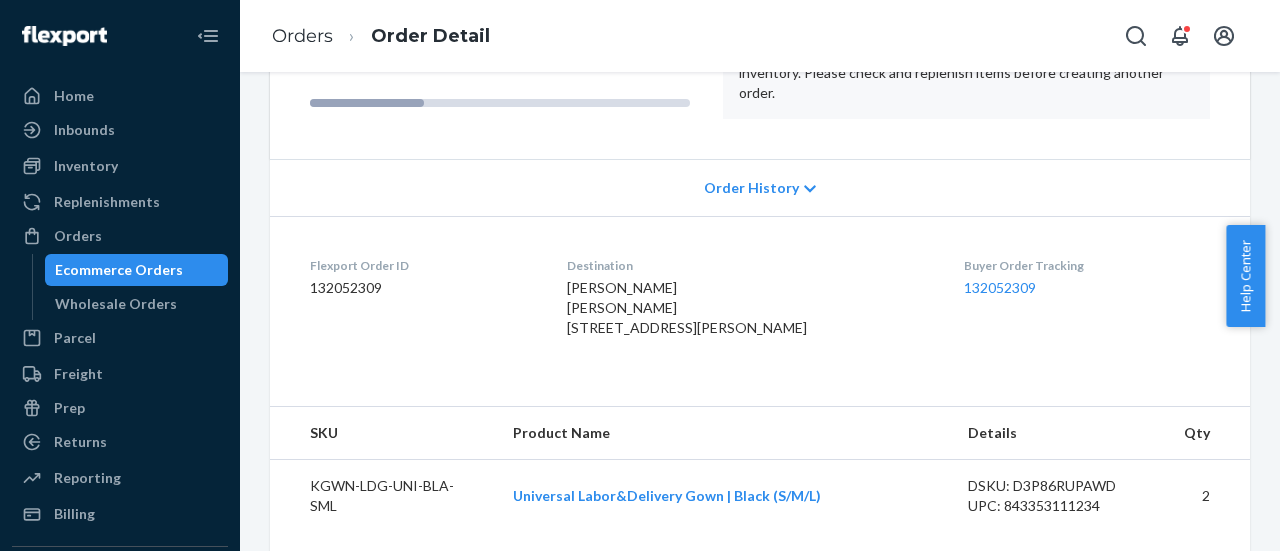 scroll, scrollTop: 532, scrollLeft: 0, axis: vertical 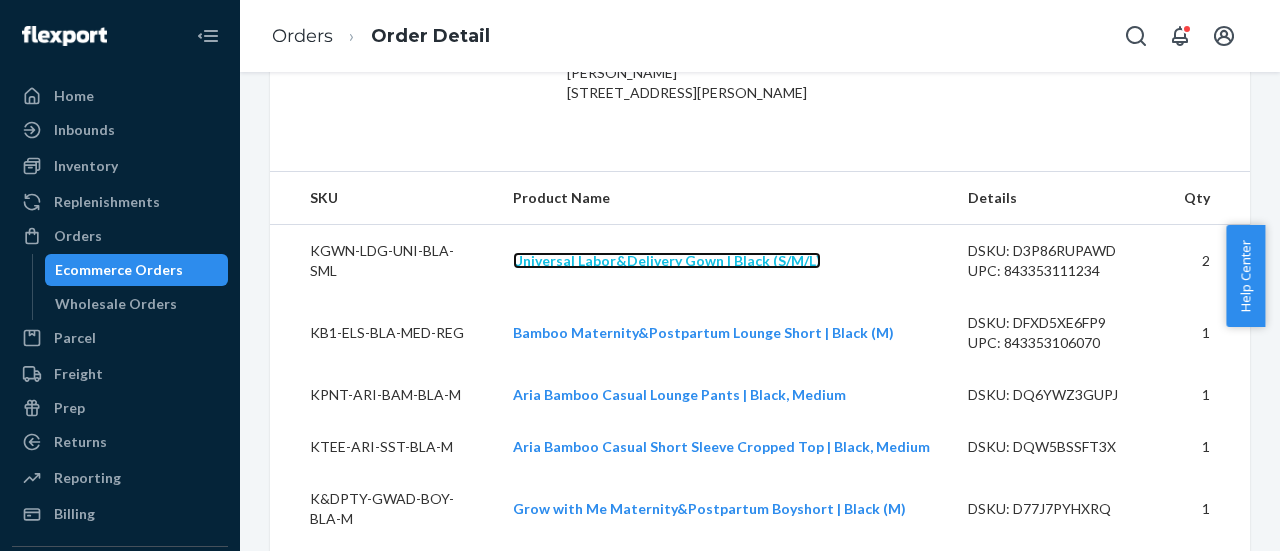click on "Universal Labor&Delivery Gown | Black (S/M/L)" at bounding box center [667, 260] 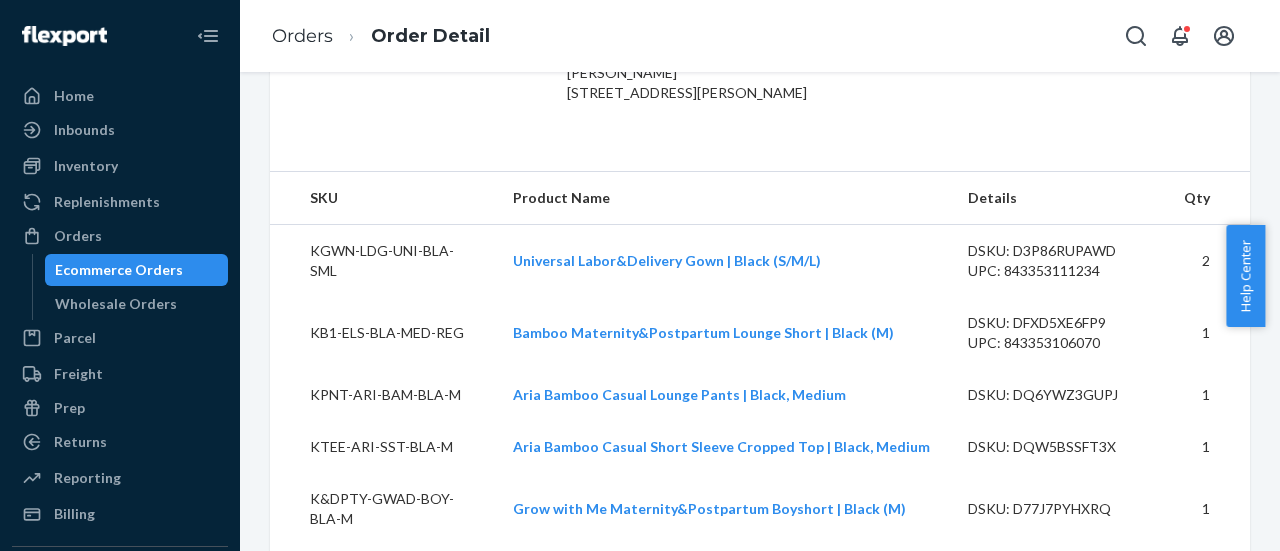 click on "KGWN-LDG-UNI-BLA-SML" at bounding box center (383, 260) 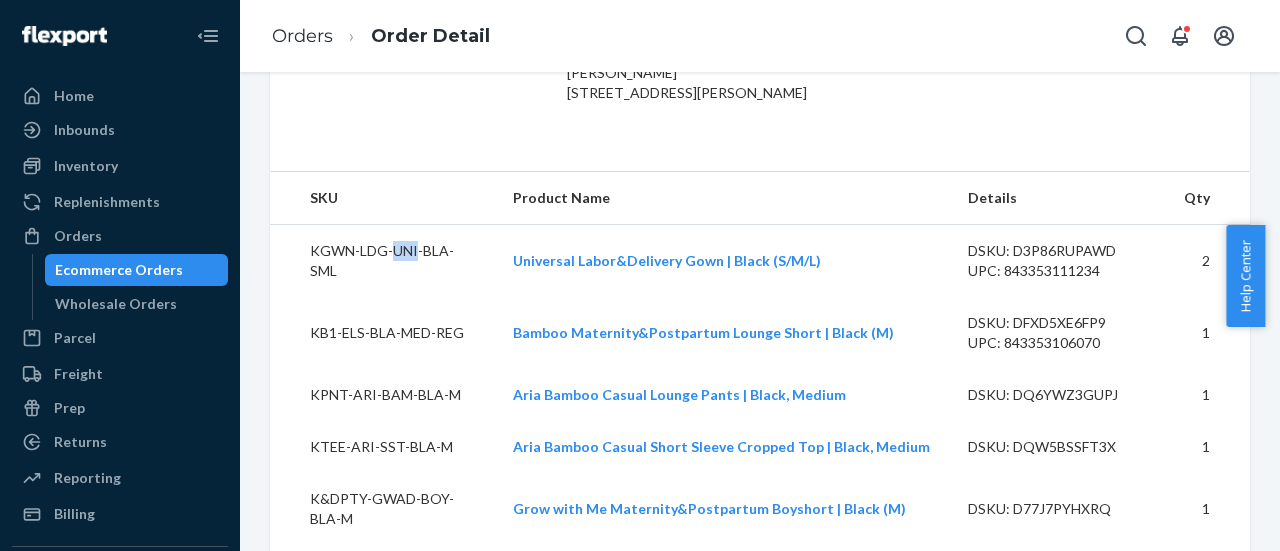 click on "KGWN-LDG-UNI-BLA-SML" at bounding box center (383, 260) 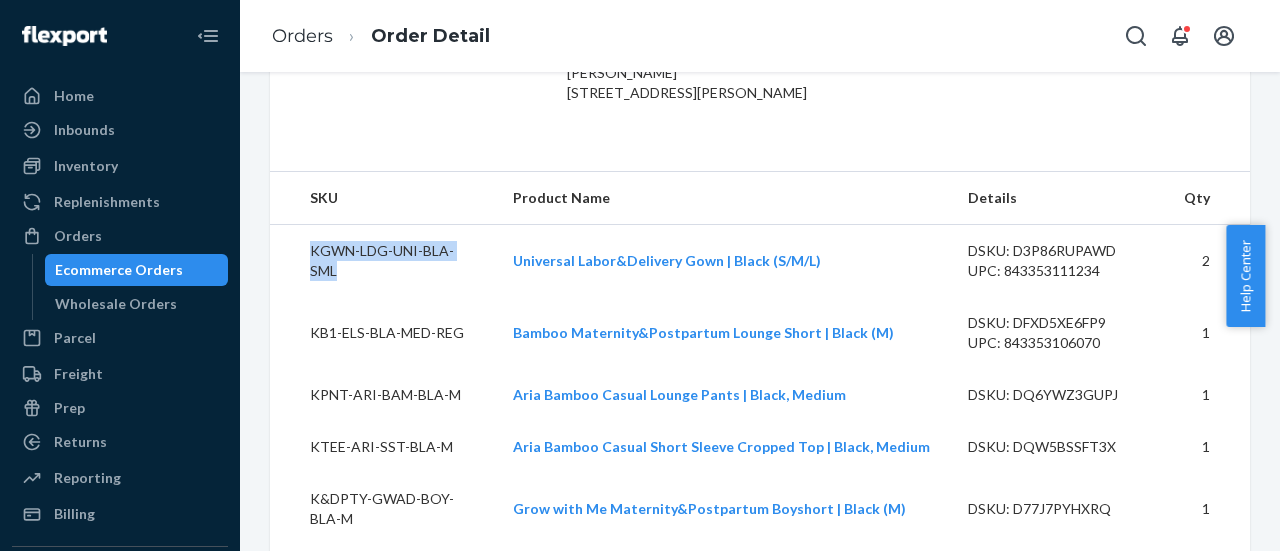 click on "KGWN-LDG-UNI-BLA-SML" at bounding box center [383, 260] 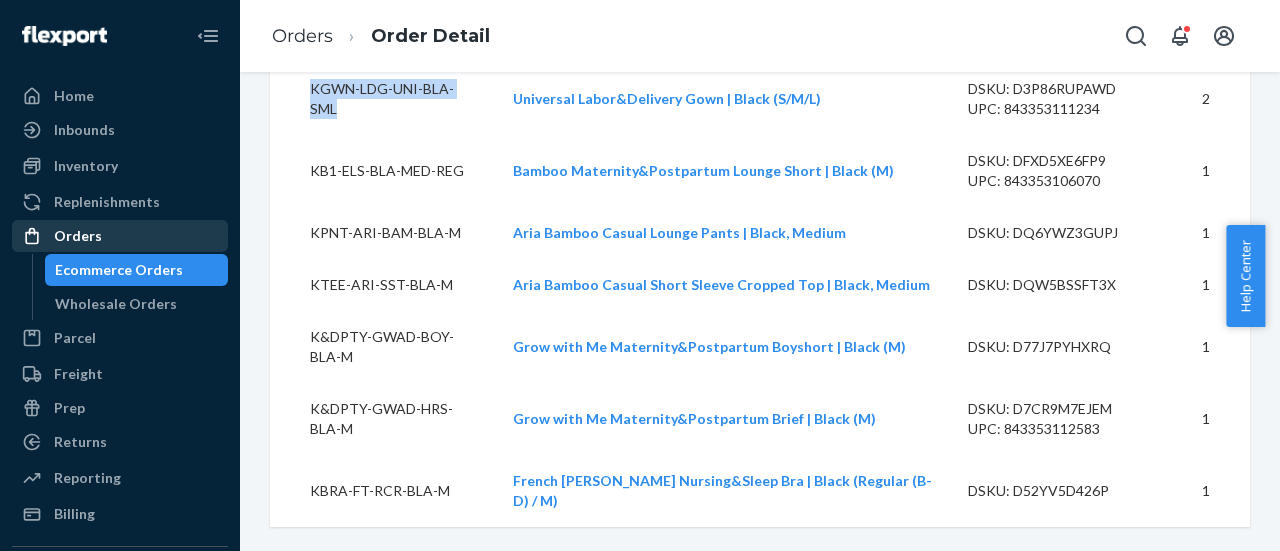 click on "Orders" at bounding box center [120, 236] 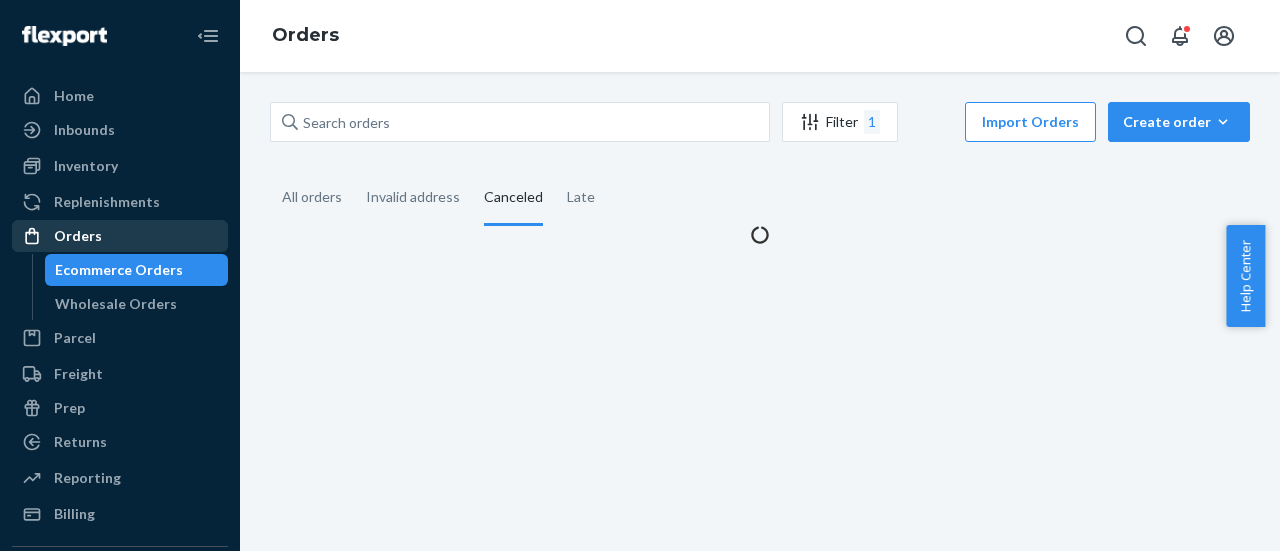scroll, scrollTop: 0, scrollLeft: 0, axis: both 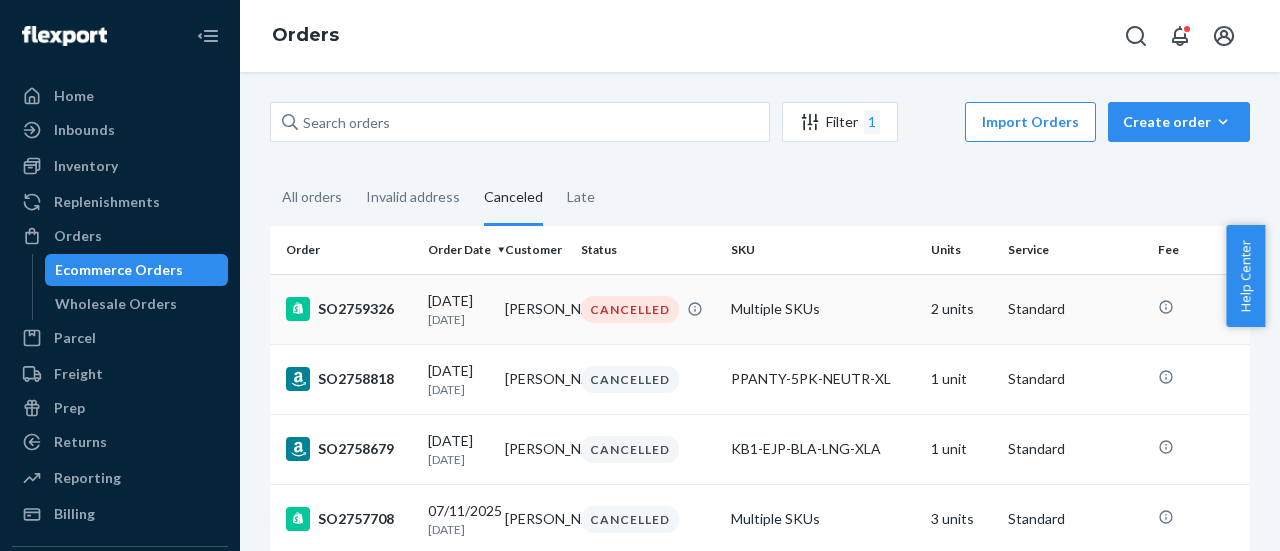 click on "SO2759326" at bounding box center [349, 309] 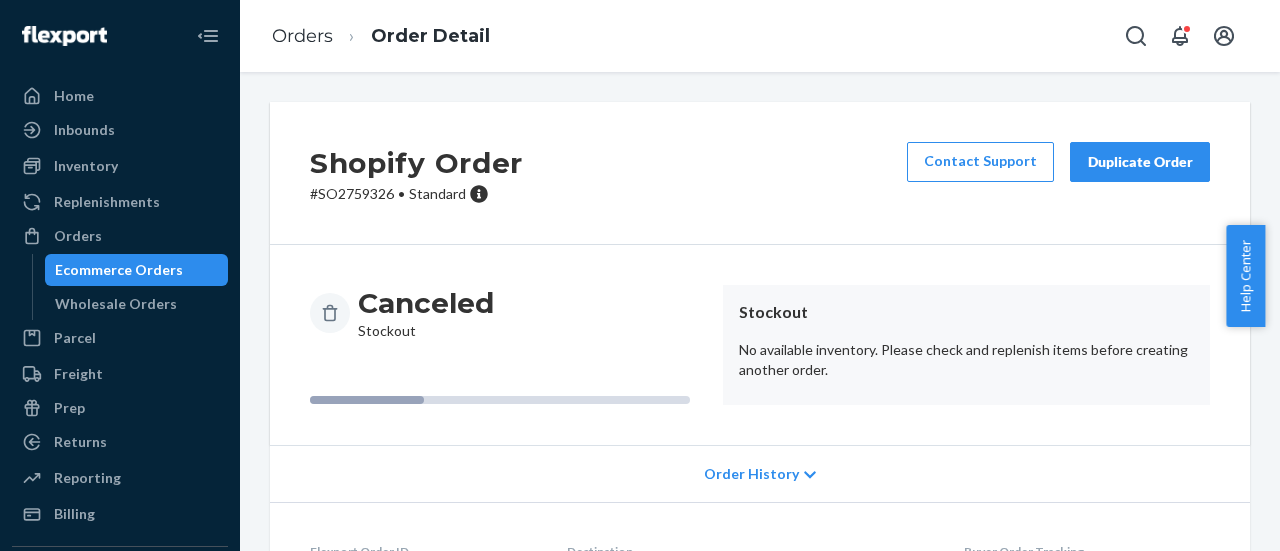 click on "# SO2759326 • Standard" at bounding box center [416, 194] 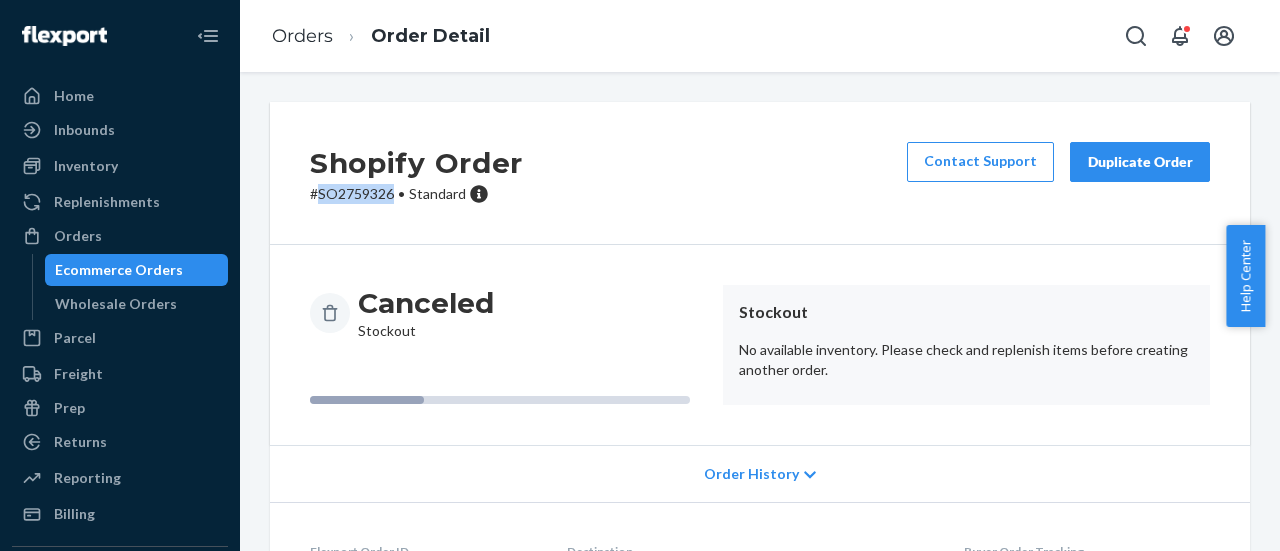 click on "# SO2759326 • Standard" at bounding box center (416, 194) 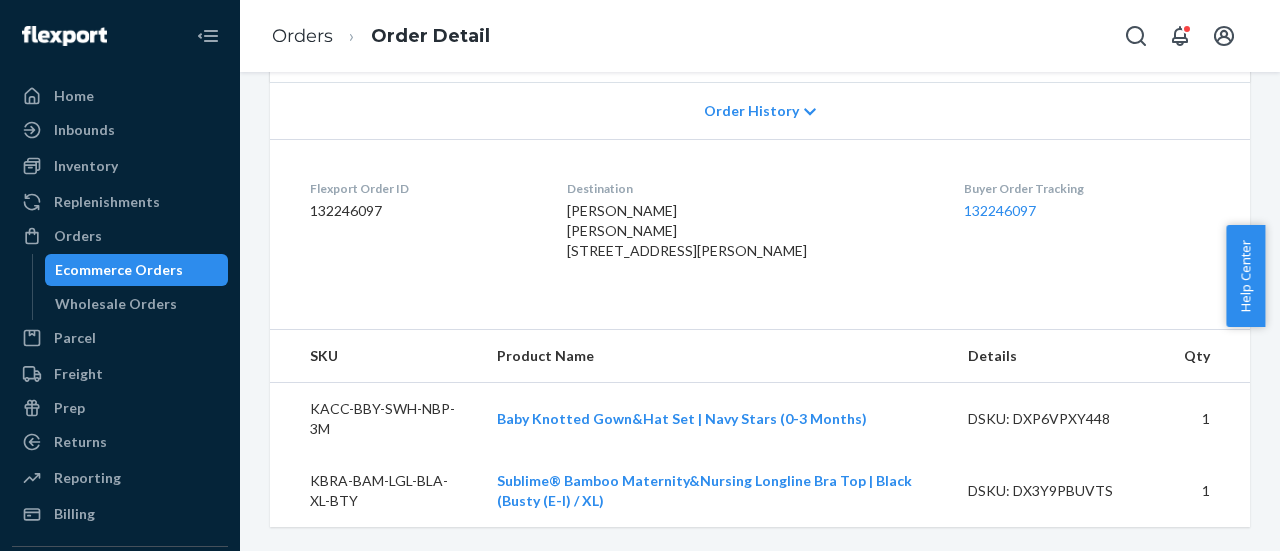 scroll, scrollTop: 401, scrollLeft: 0, axis: vertical 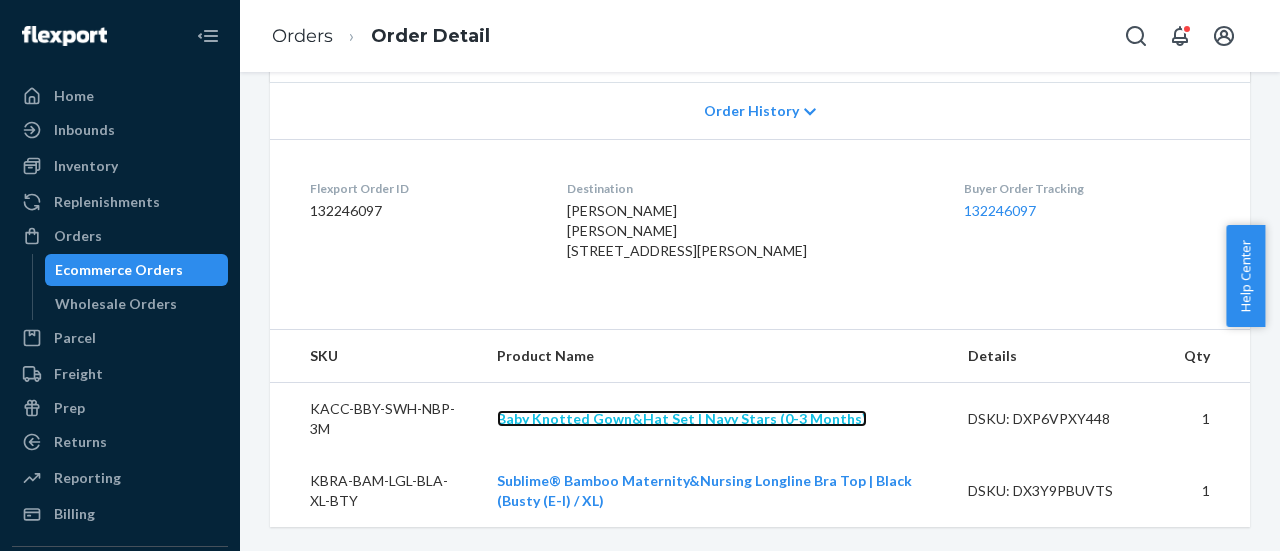 click on "Baby Knotted Gown&Hat Set | Navy Stars (0-3 Months)" at bounding box center (682, 418) 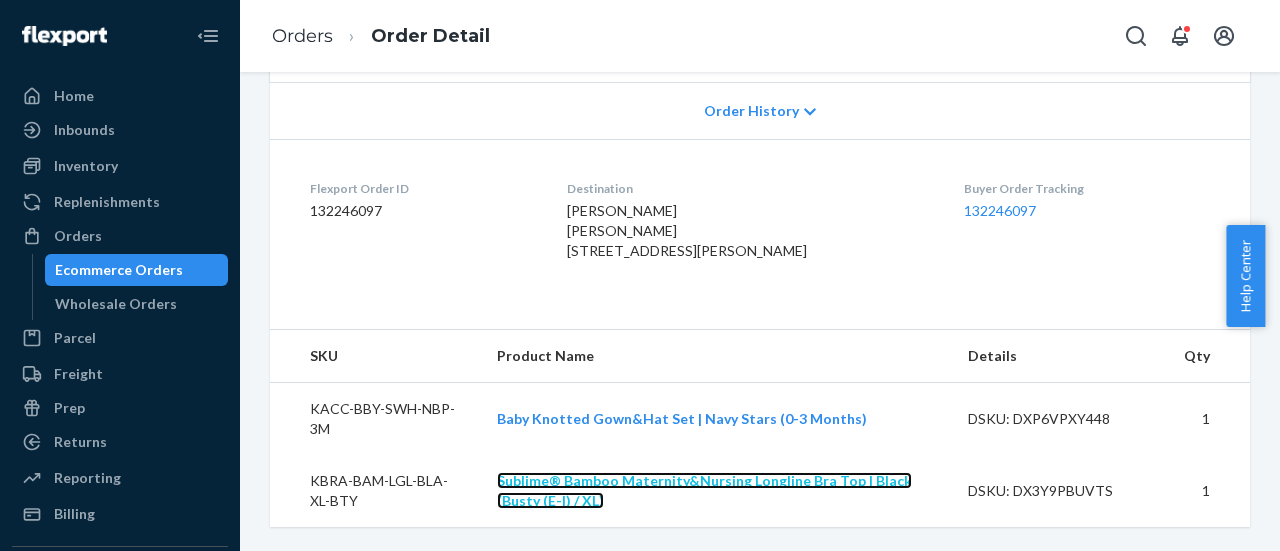 click on "Sublime® Bamboo Maternity&Nursing Longline Bra Top | Black (Busty (E-I) / XL)" at bounding box center (704, 490) 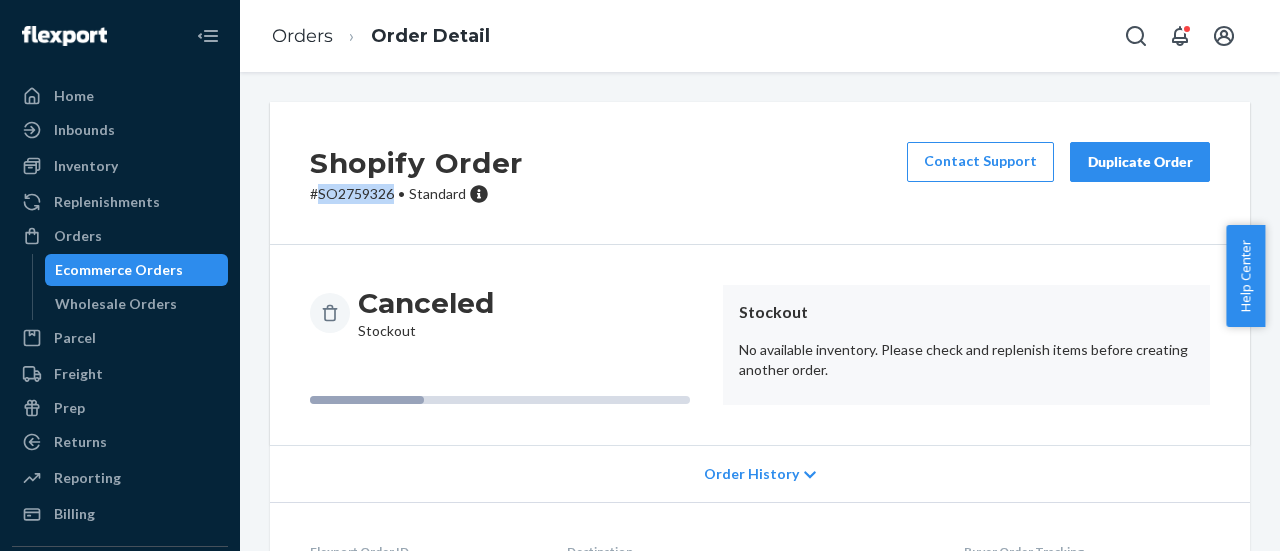 scroll, scrollTop: 0, scrollLeft: 0, axis: both 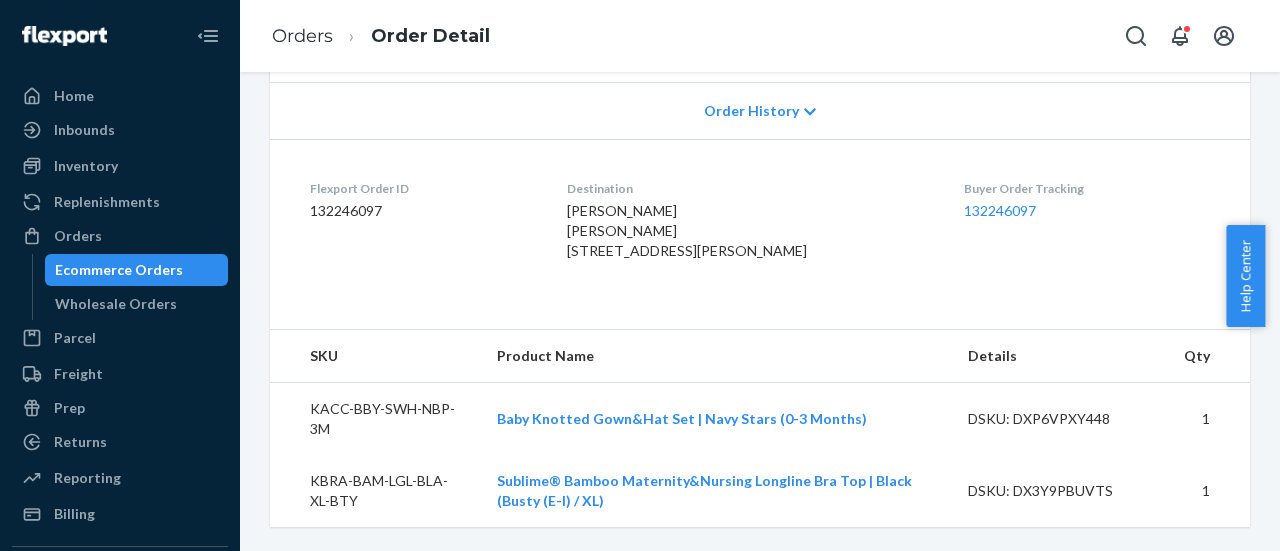 click on "KACC-BBY-SWH-NBP-3M" at bounding box center [375, 419] 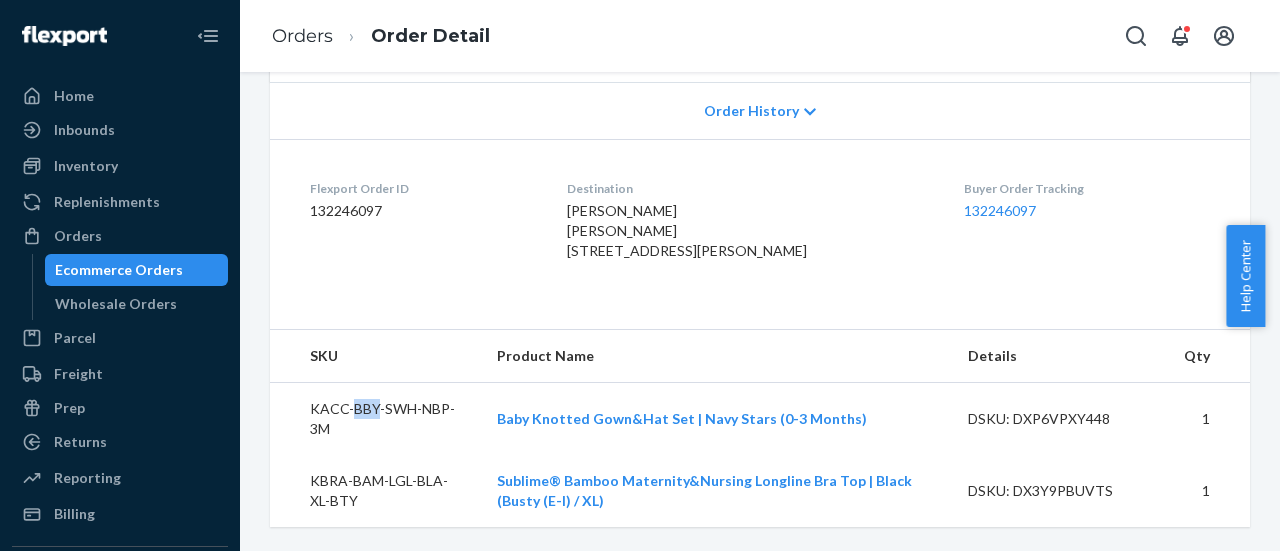 click on "KACC-BBY-SWH-NBP-3M" at bounding box center (375, 419) 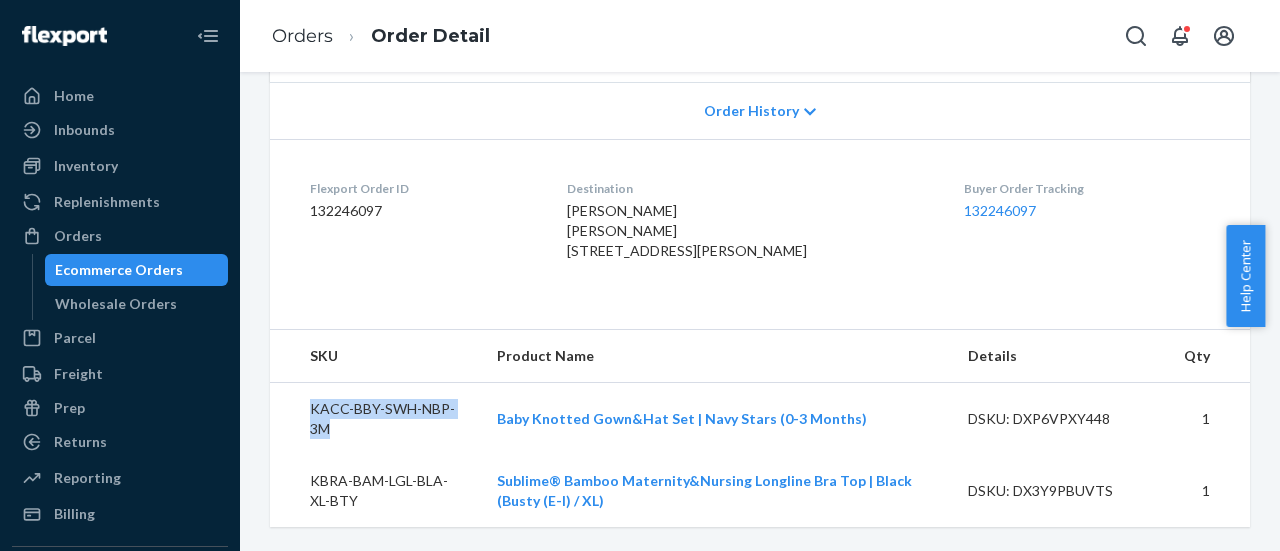 click on "KACC-BBY-SWH-NBP-3M" at bounding box center (375, 419) 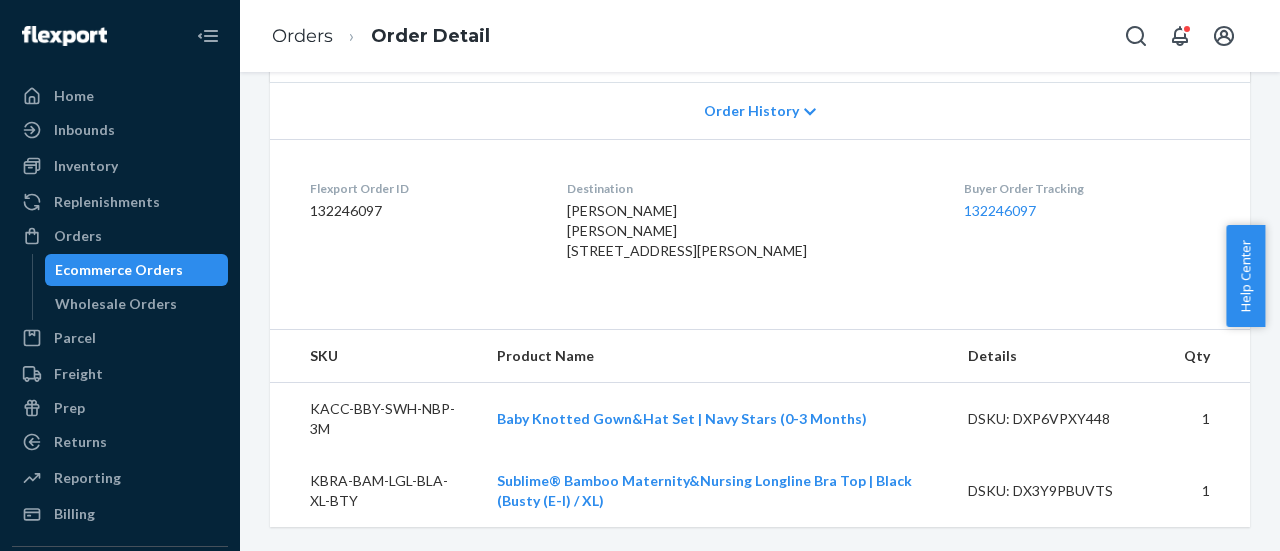 click on "KBRA-BAM-LGL-BLA-XL-BTY" at bounding box center (375, 491) 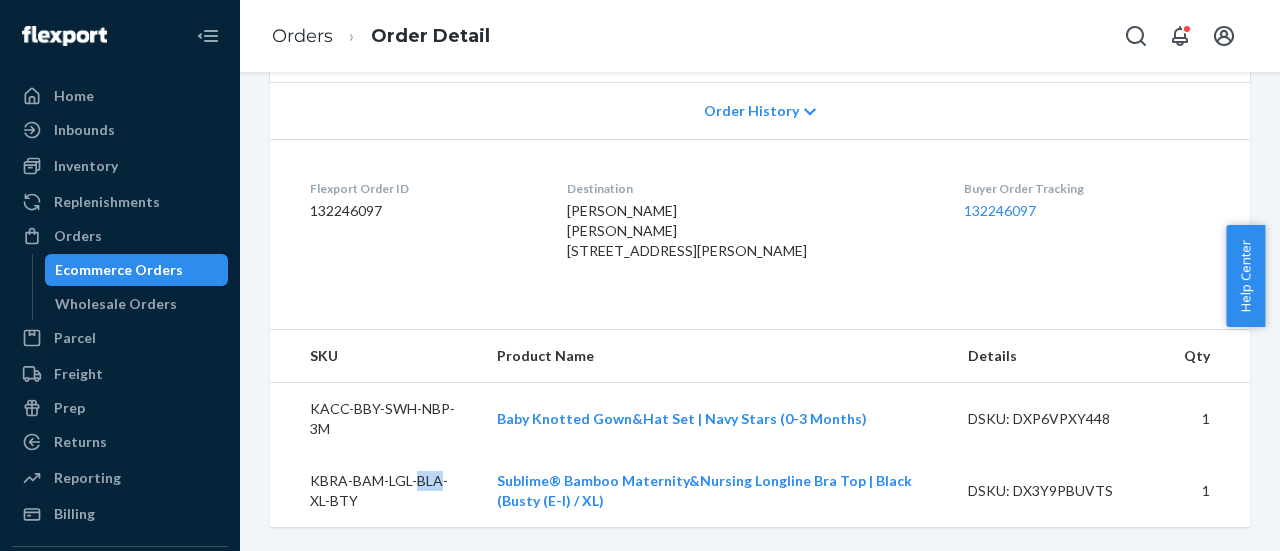click on "KBRA-BAM-LGL-BLA-XL-BTY" at bounding box center [375, 491] 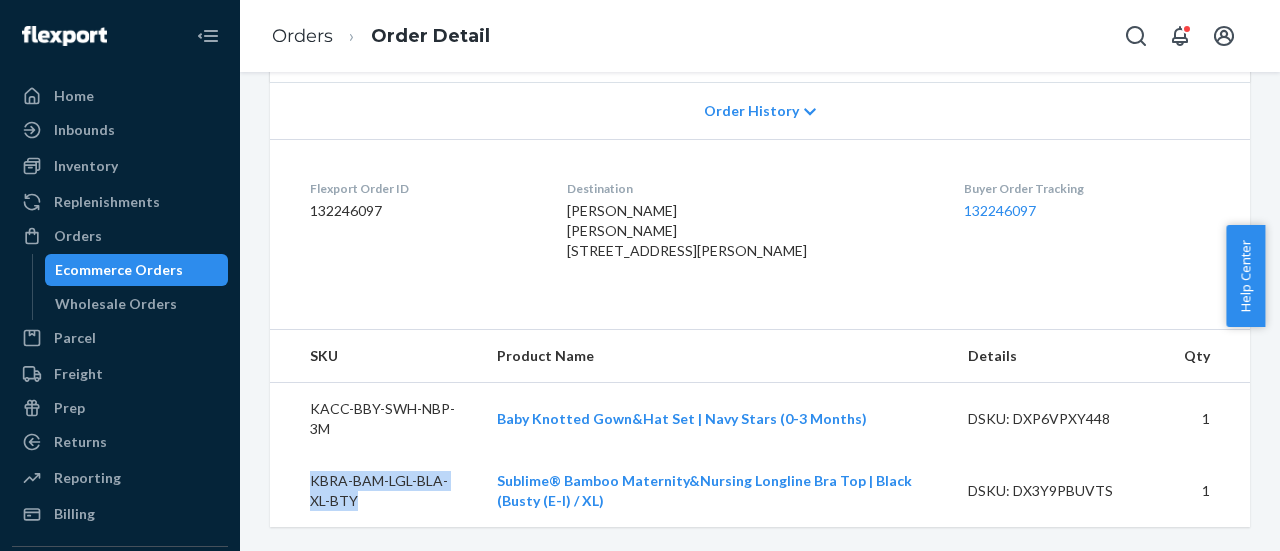 click on "KBRA-BAM-LGL-BLA-XL-BTY" at bounding box center [375, 491] 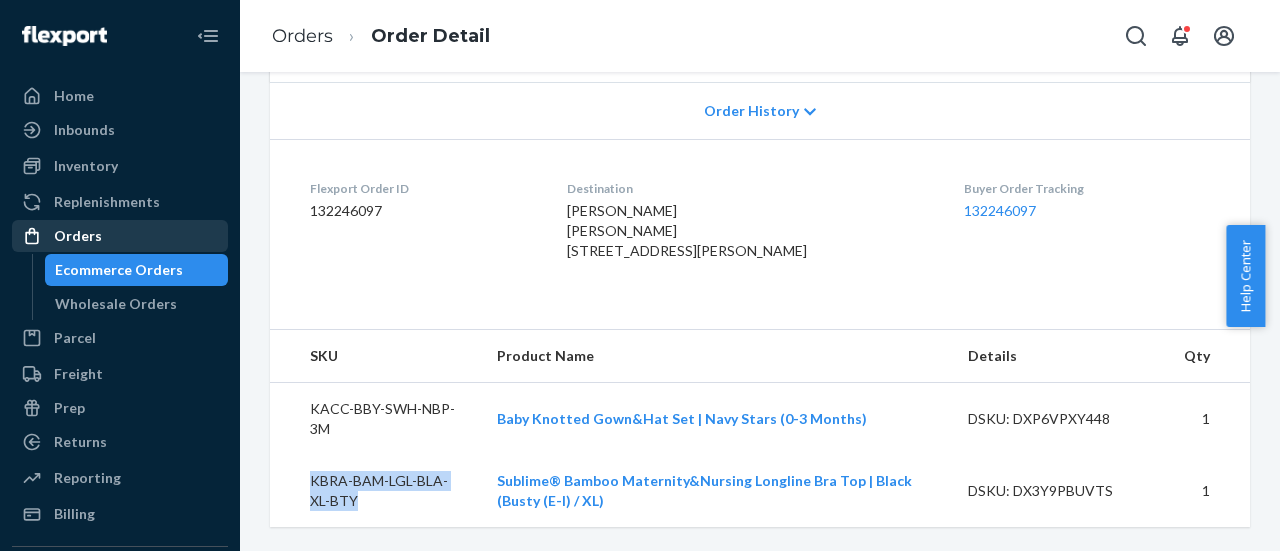 click on "Orders" at bounding box center [120, 236] 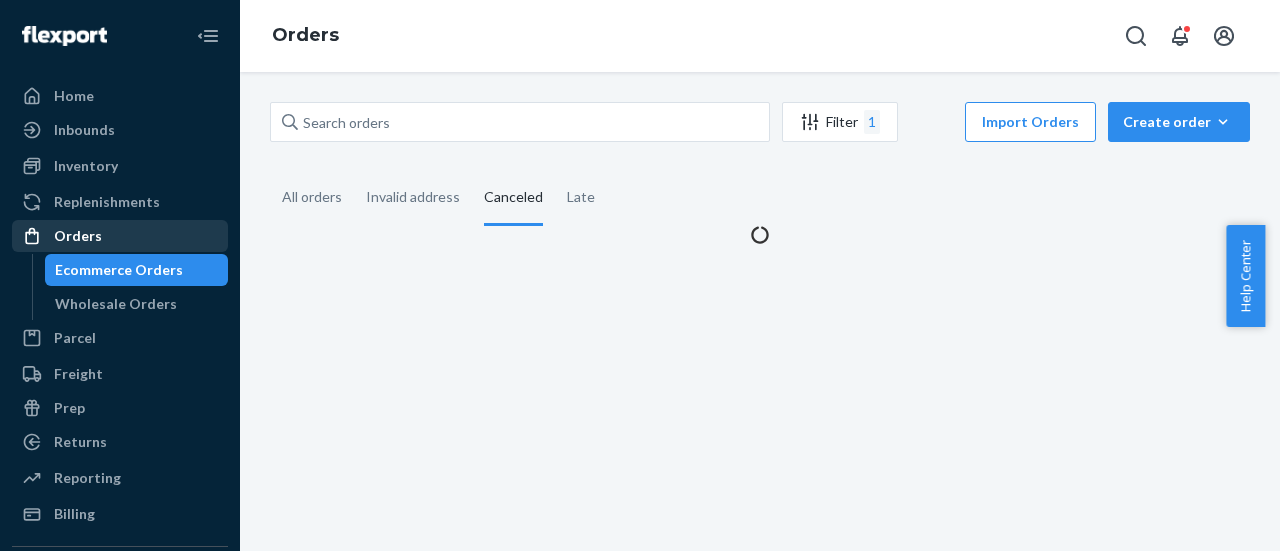 scroll, scrollTop: 0, scrollLeft: 0, axis: both 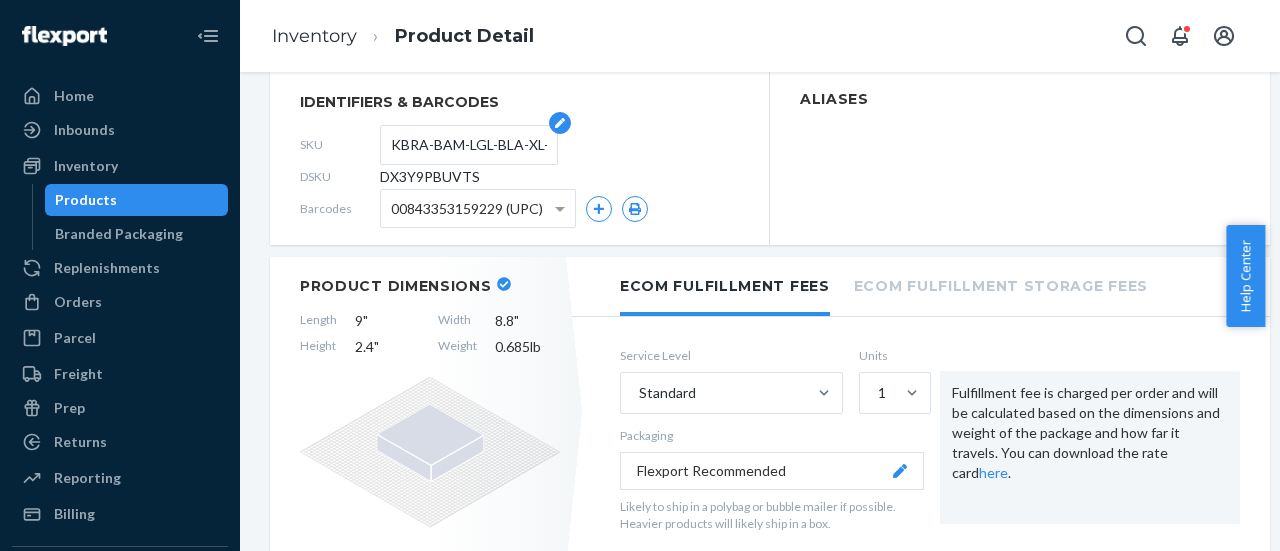 click on "KBRA-BAM-LGL-BLA-XL-BTY" at bounding box center (469, 145) 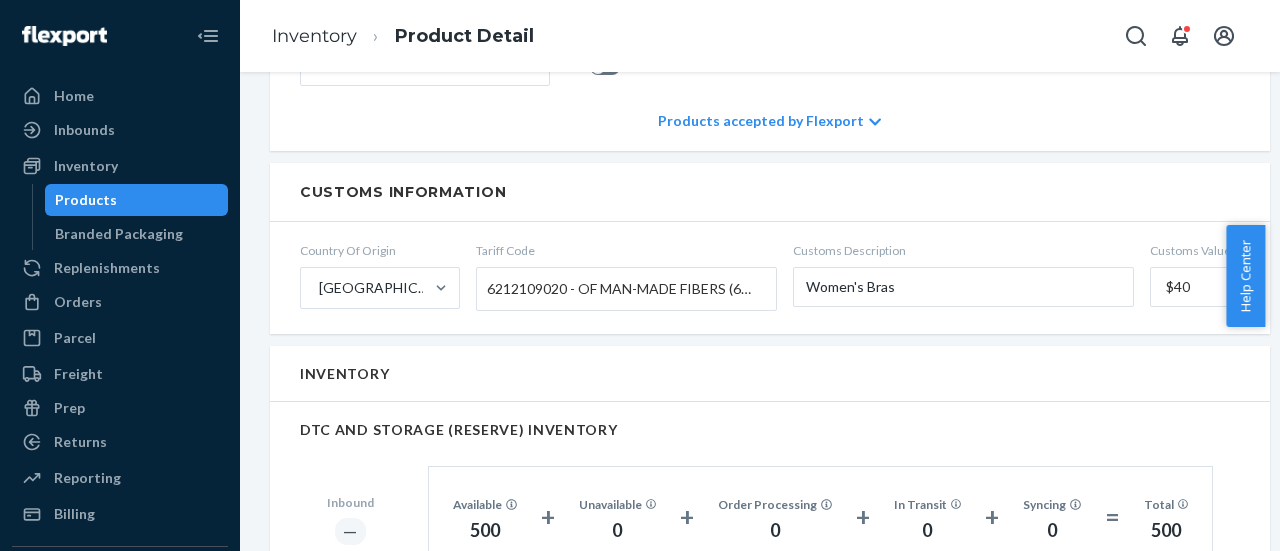 scroll, scrollTop: 1000, scrollLeft: 0, axis: vertical 